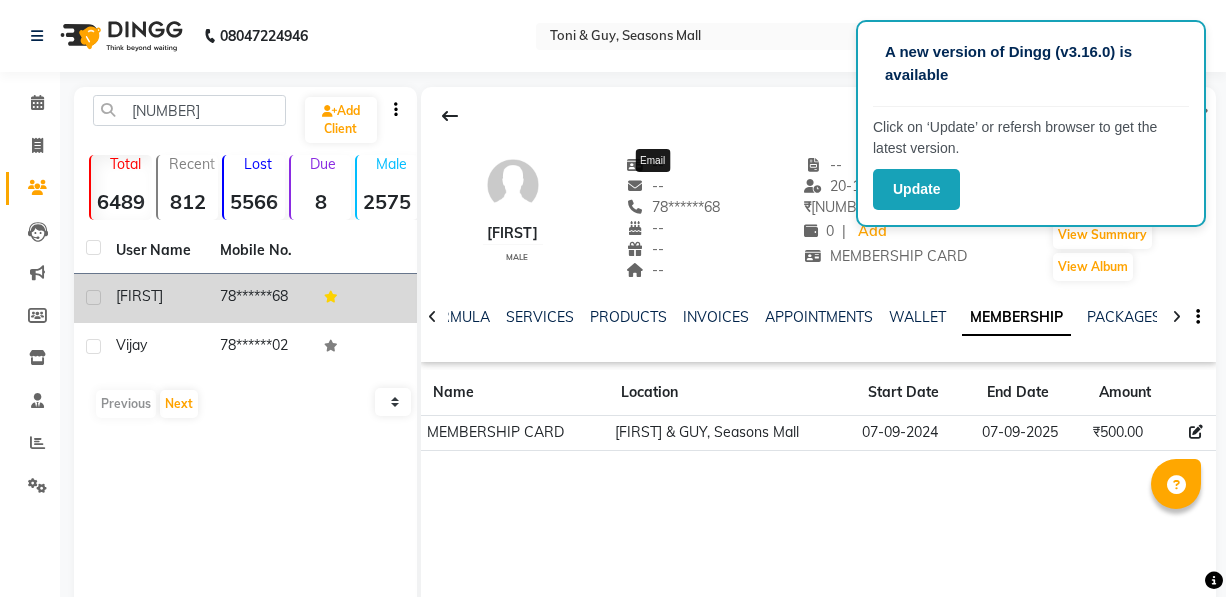 scroll, scrollTop: 120, scrollLeft: 0, axis: vertical 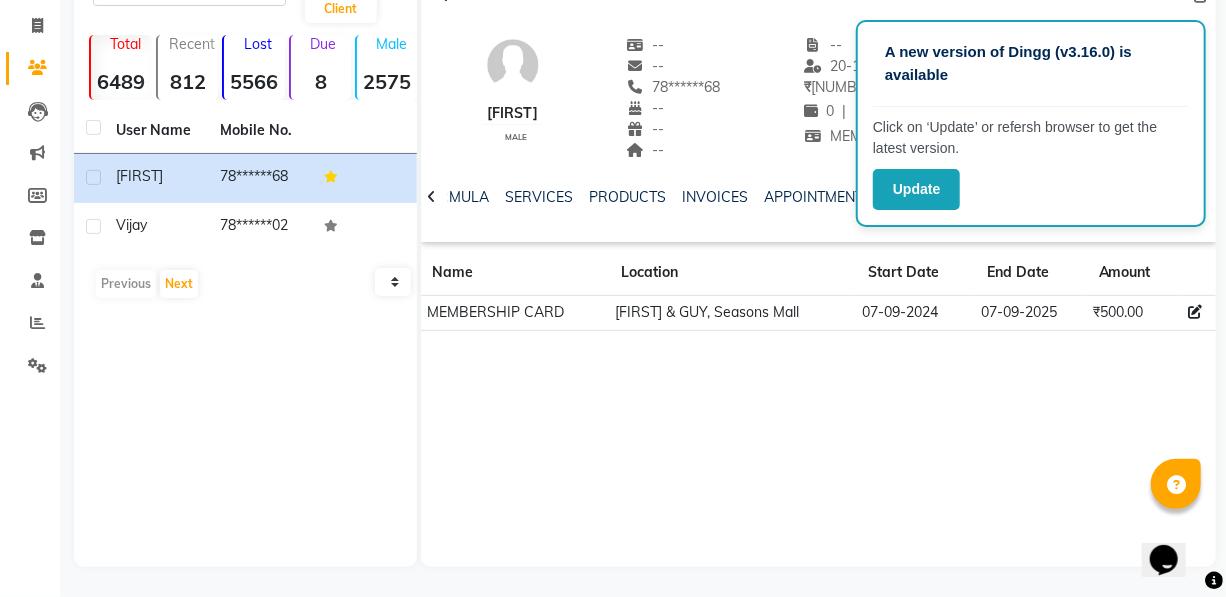 click on "788788  Add Client  Total  6489  Recent  812  Lost  5566  Due  8  Male  2575  Female  3828  Member  25 User Name Mobile No. EKAANSH     78******68  vijay     78******02   Previous   Next   10   50   100" 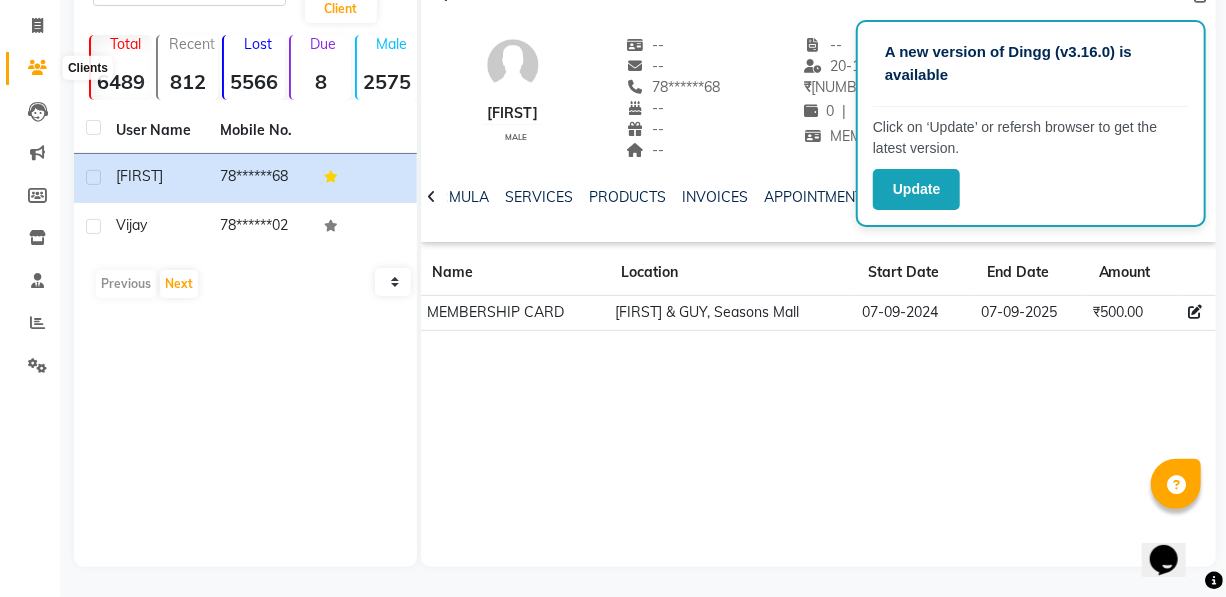 click 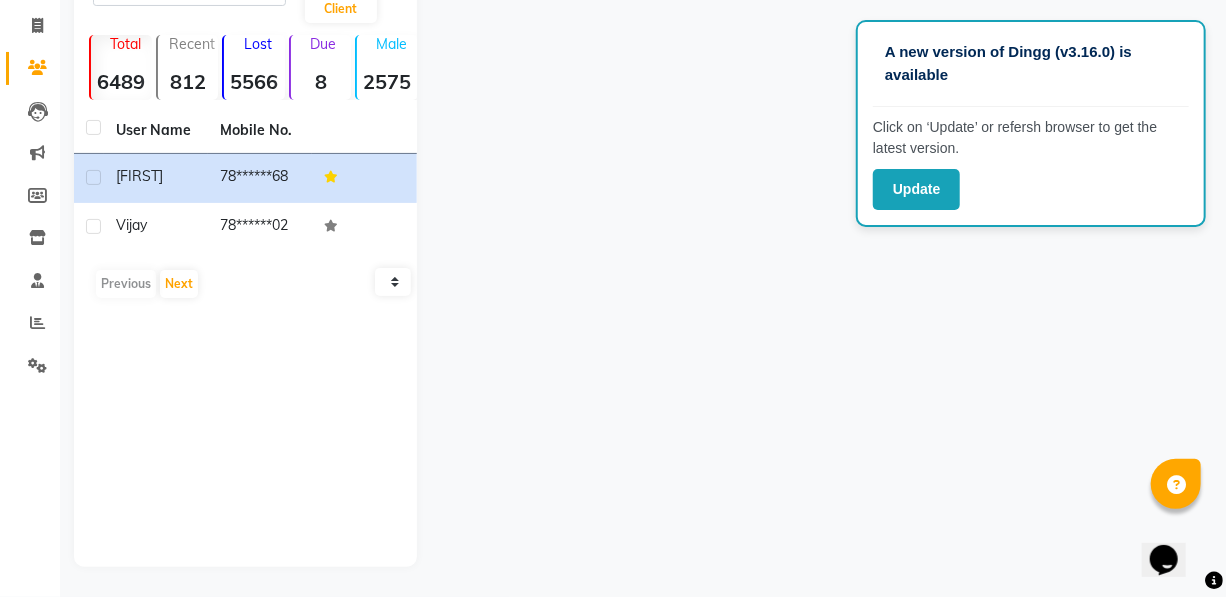 click on "788788  Add Client  Total  6489  Recent  812  Lost  5566  Due  8  Male  2575  Female  3828  Member  25 User Name Mobile No. EKAANSH     78******68  vijay     78******02   Previous   Next   10   50   100" 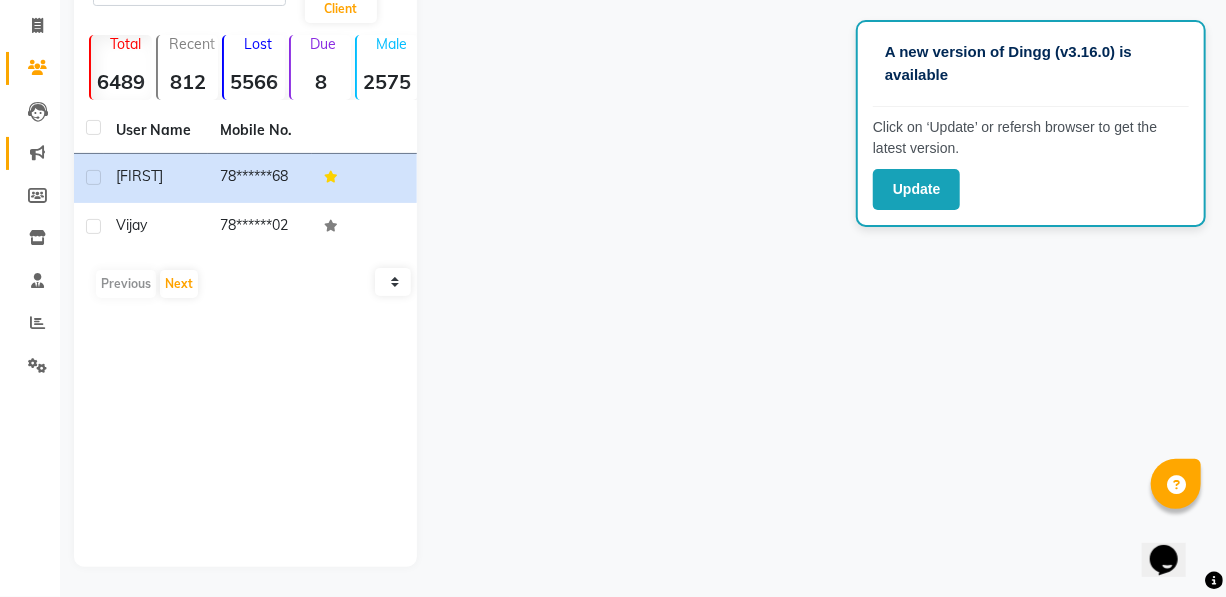 drag, startPoint x: 153, startPoint y: 485, endPoint x: 6, endPoint y: 155, distance: 361.26028 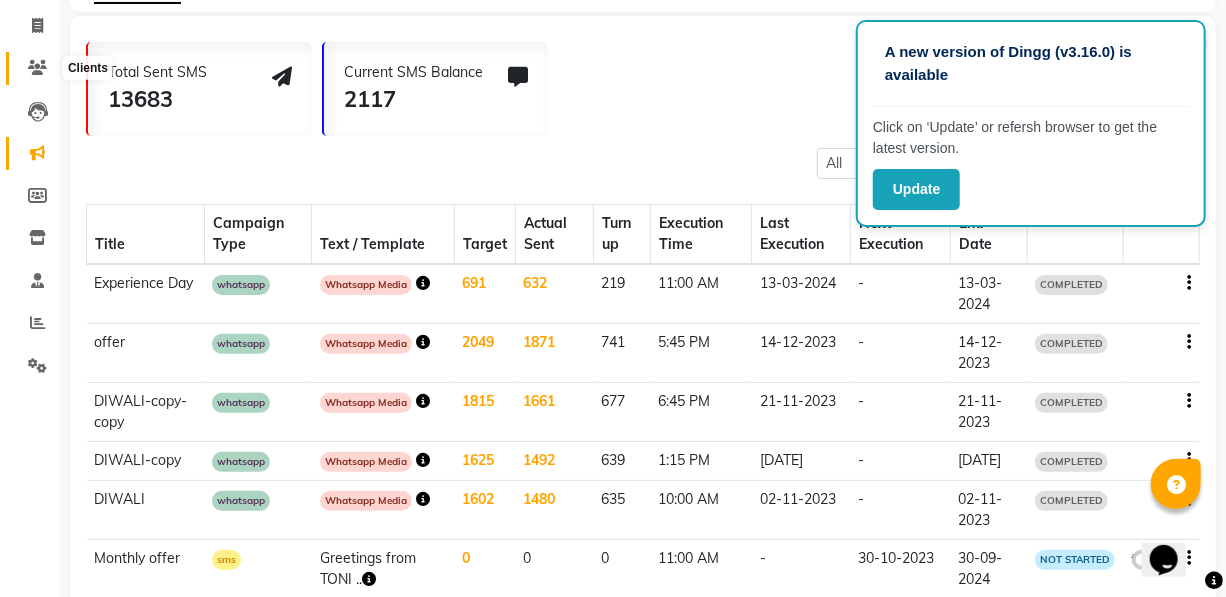 click 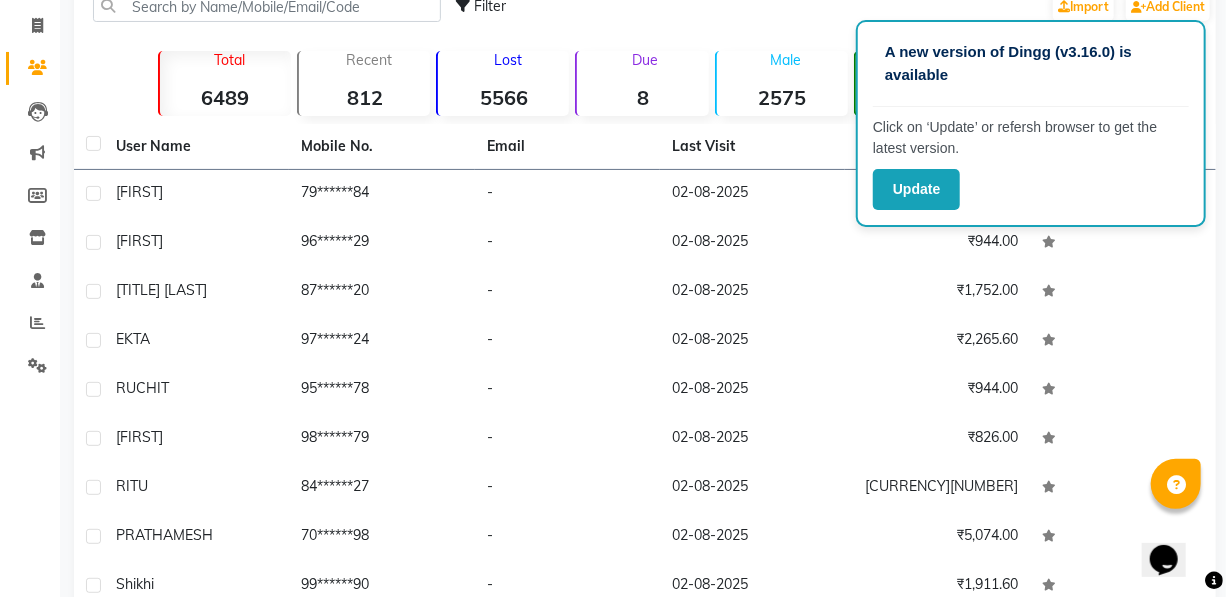 scroll, scrollTop: 0, scrollLeft: 0, axis: both 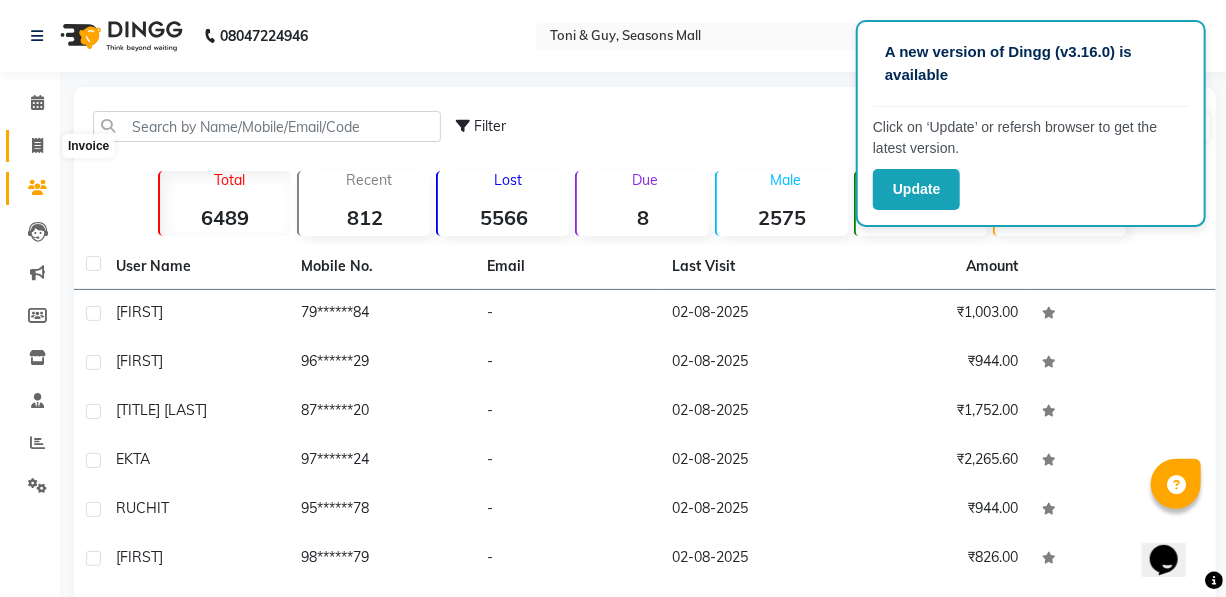 click 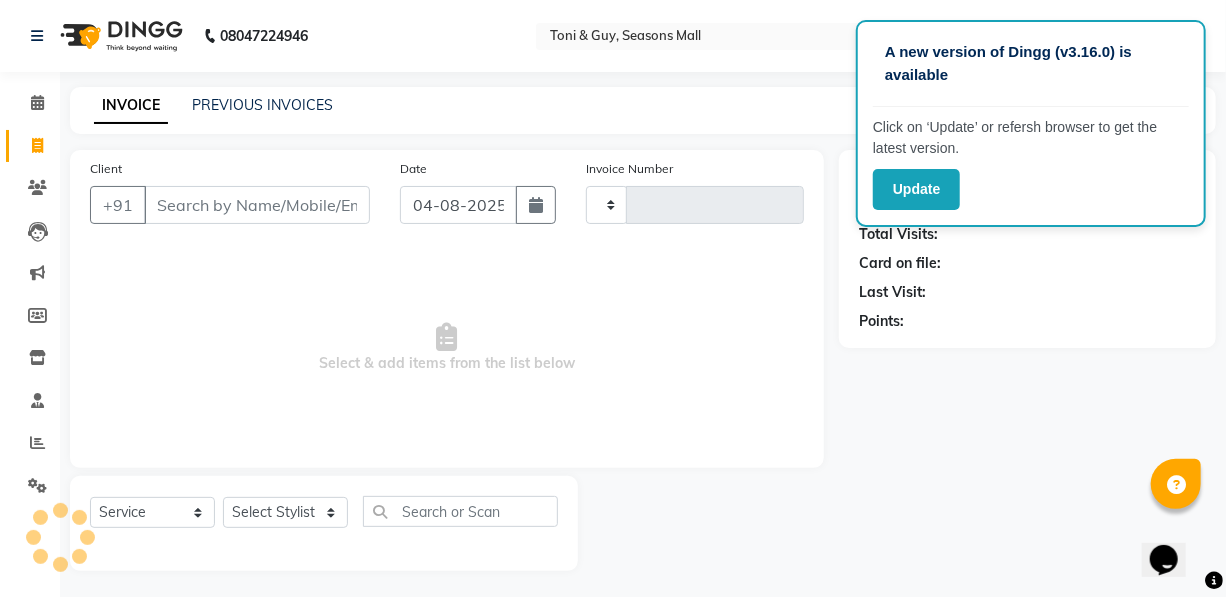 scroll, scrollTop: 4, scrollLeft: 0, axis: vertical 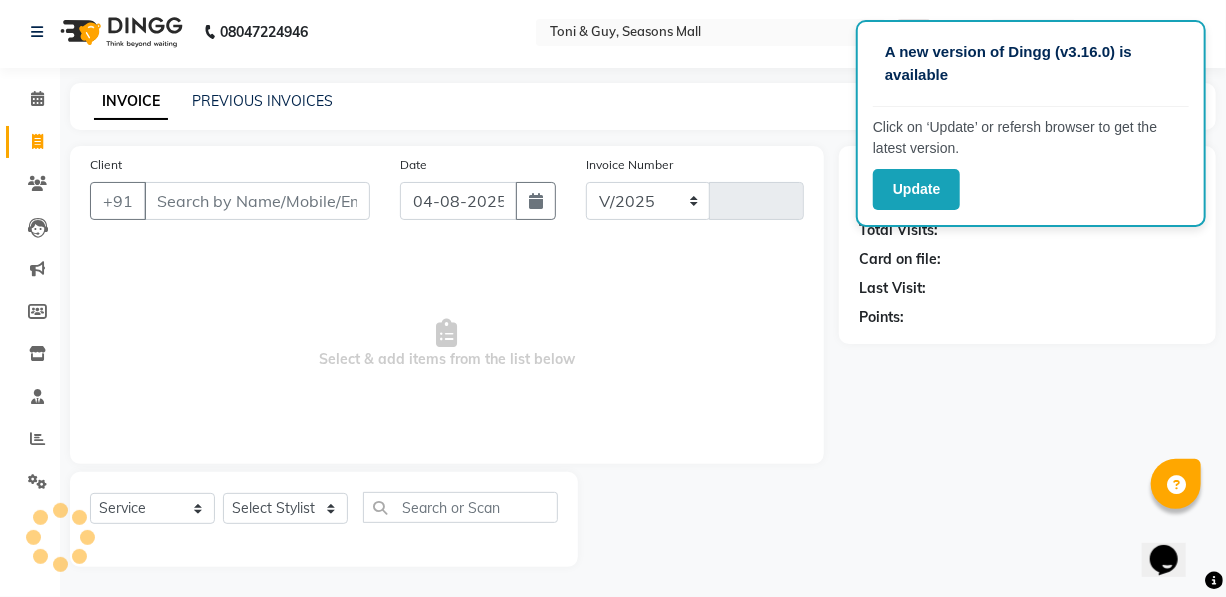 select on "3906" 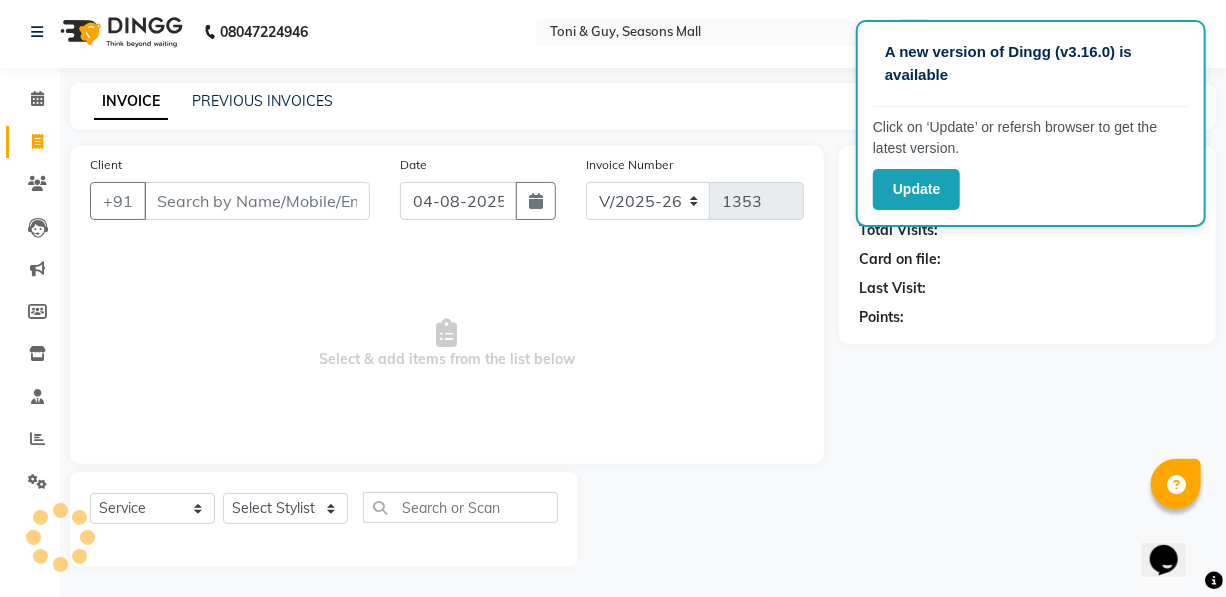 click on "Client" at bounding box center [257, 201] 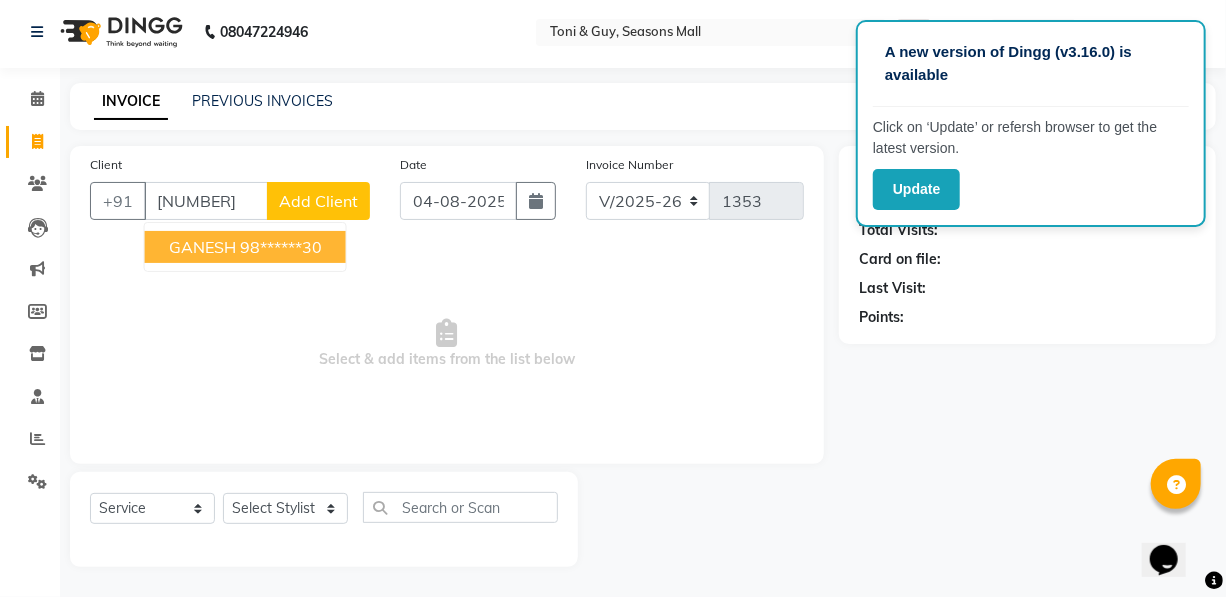 click on "98******30" at bounding box center [281, 247] 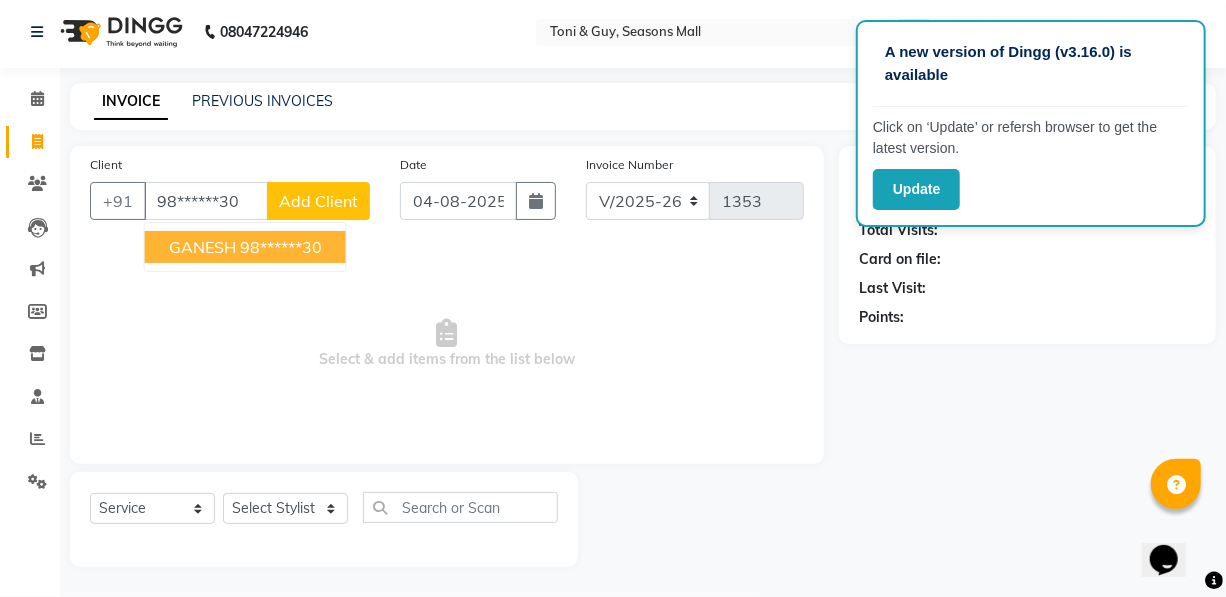 type on "98******30" 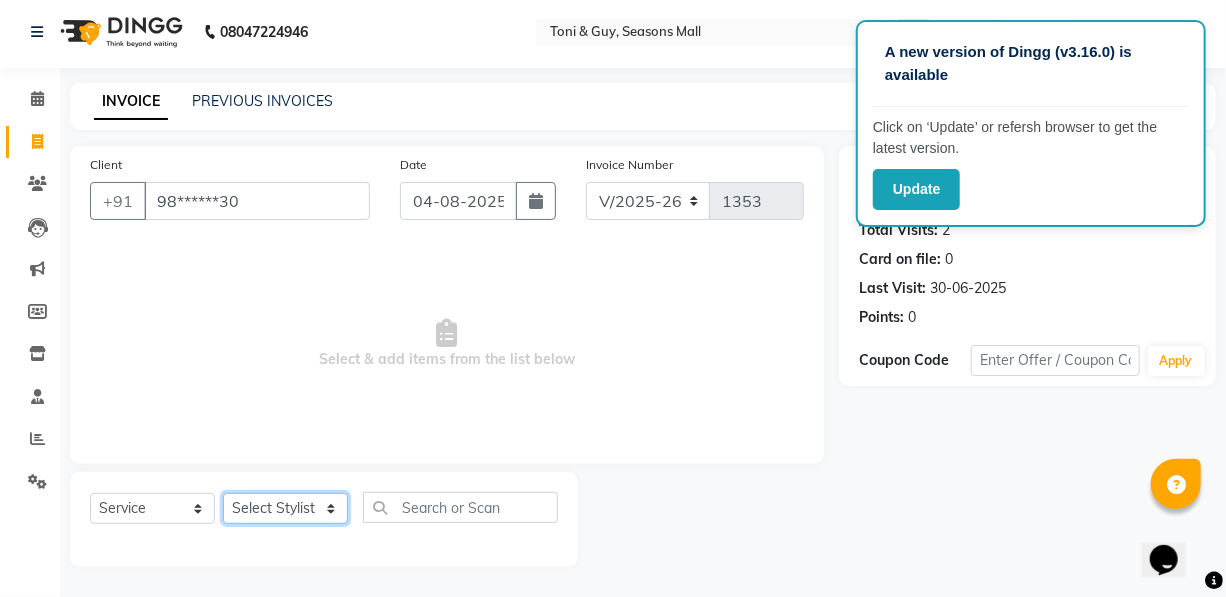click on "Select Stylist [PERSON] [PERSON] [PERSON] [PERSON] [PERSON] Manager [PERSON] [PERSON] [PERSON] [PERSON] [PERSON] [PERSON] [PERSON]" 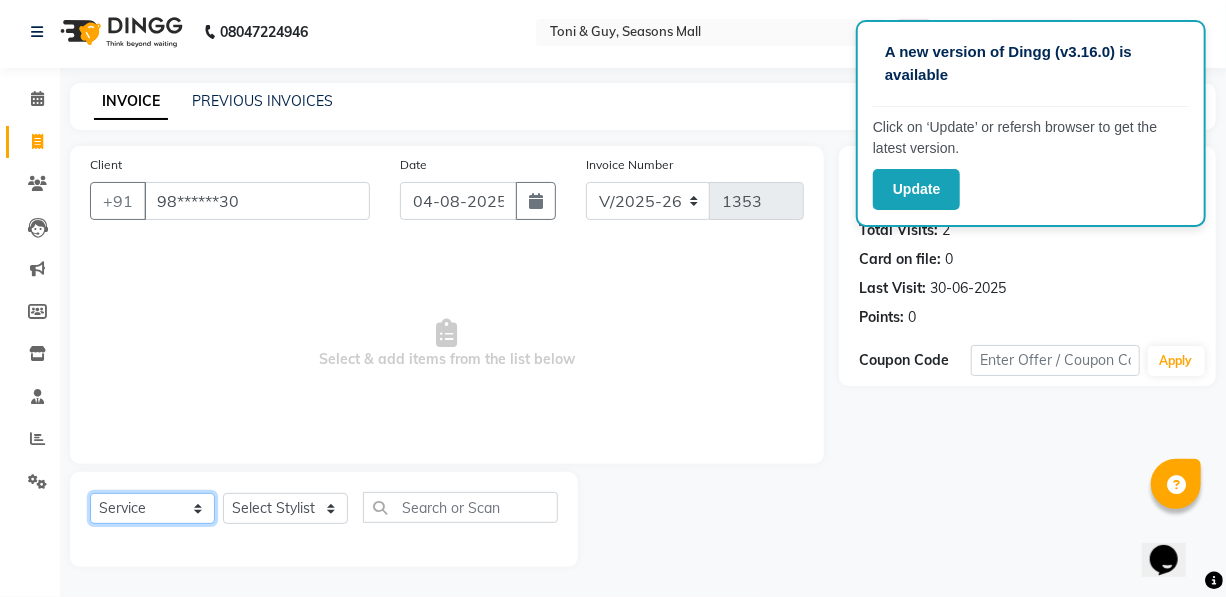 drag, startPoint x: 110, startPoint y: 510, endPoint x: 132, endPoint y: 495, distance: 26.627054 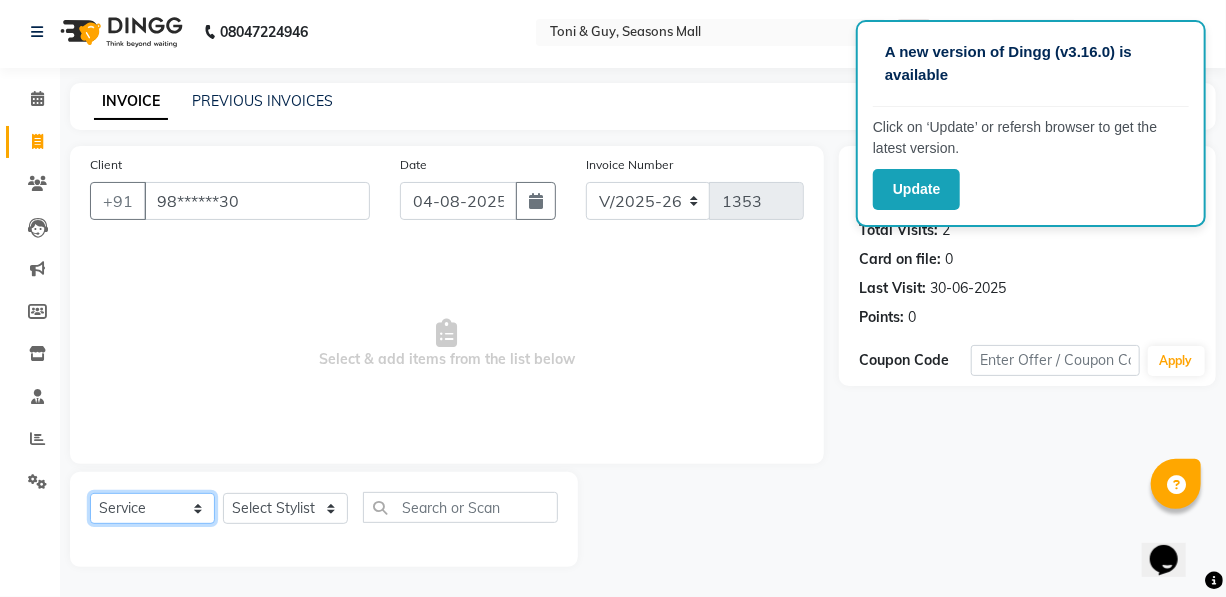 select on "membership" 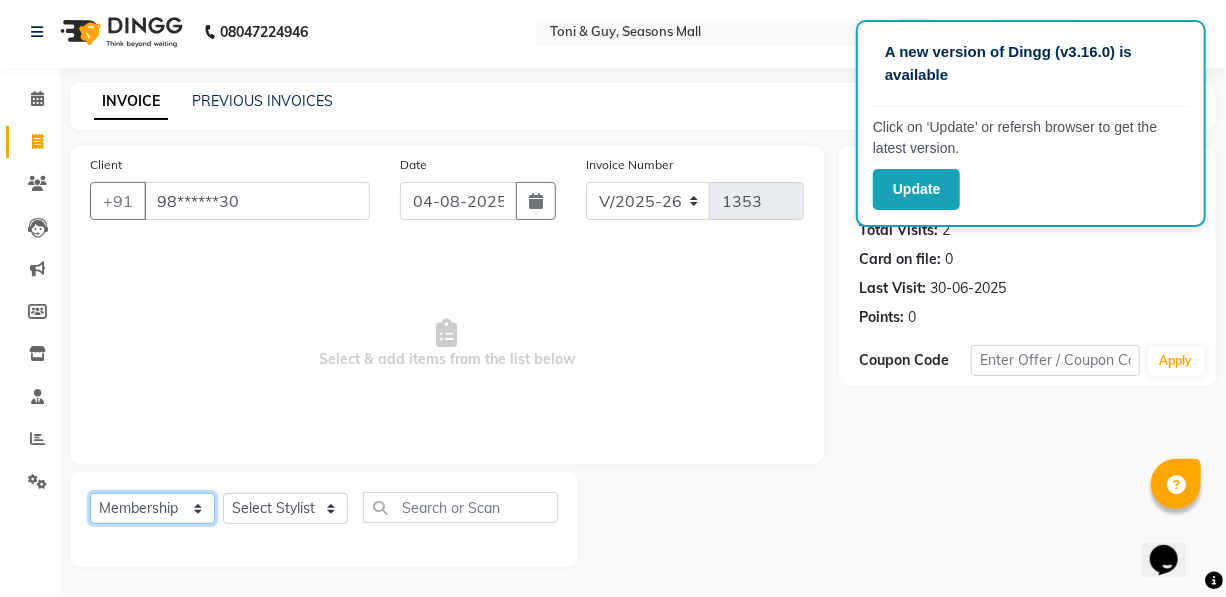 click on "Select  Service  Product  Membership  Package Voucher Prepaid Gift Card" 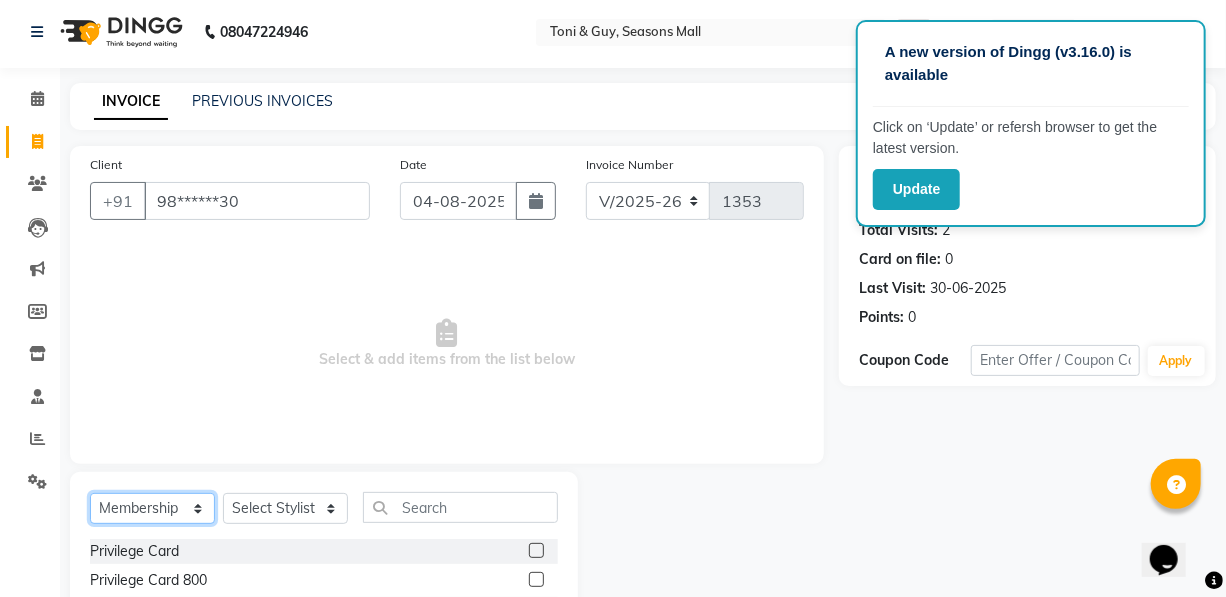 scroll, scrollTop: 204, scrollLeft: 0, axis: vertical 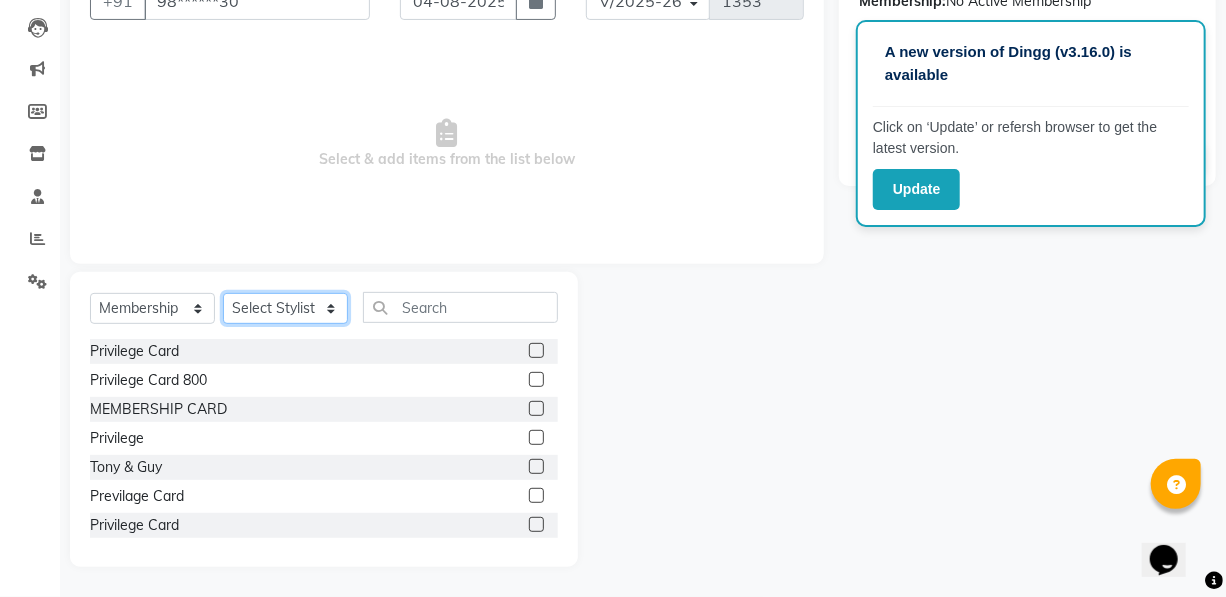 click on "Select Stylist [PERSON] [PERSON] [PERSON] [PERSON] [PERSON] Manager [PERSON] [PERSON] [PERSON] [PERSON] [PERSON] [PERSON] [PERSON]" 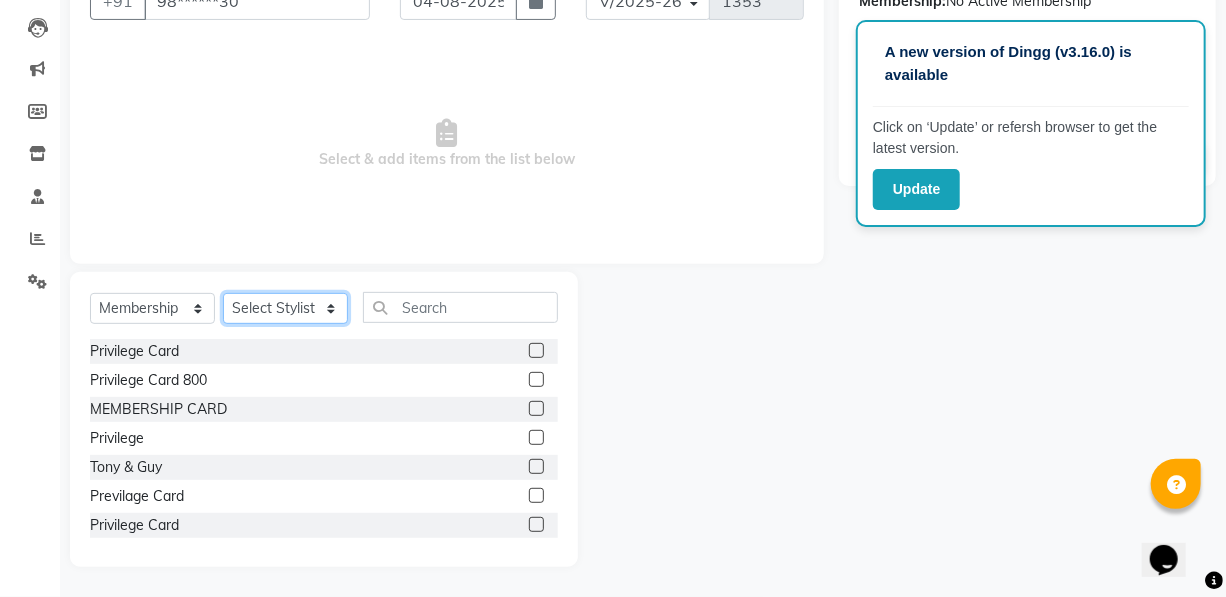 select on "19233" 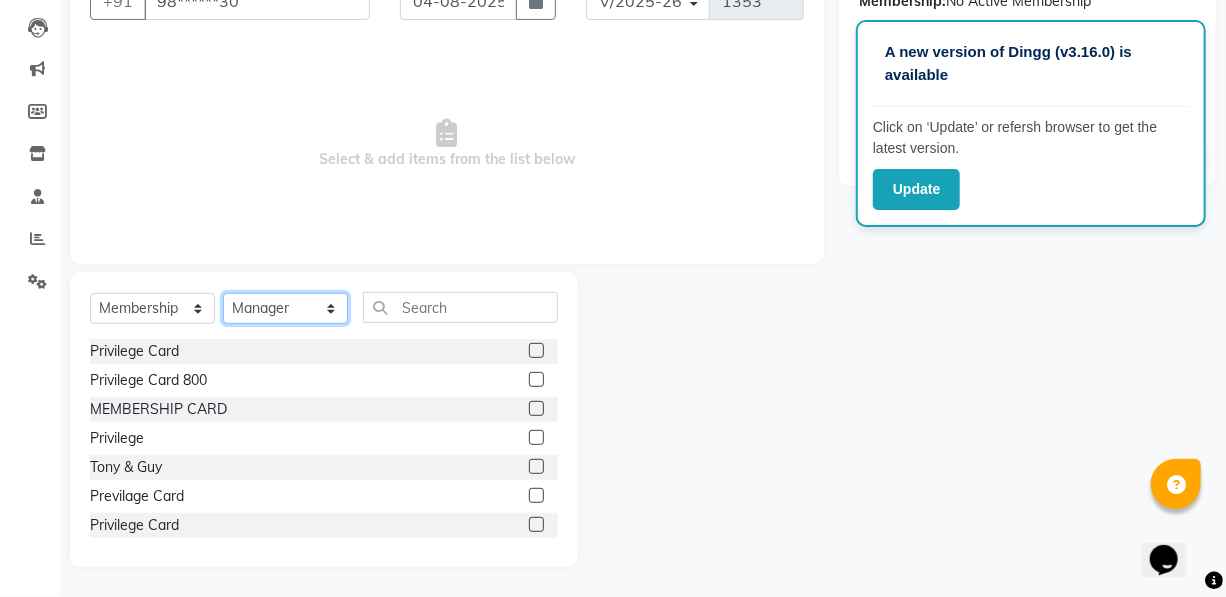 click on "Select Stylist [PERSON] [PERSON] [PERSON] [PERSON] [PERSON] Manager [PERSON] [PERSON] [PERSON] [PERSON] [PERSON] [PERSON] [PERSON]" 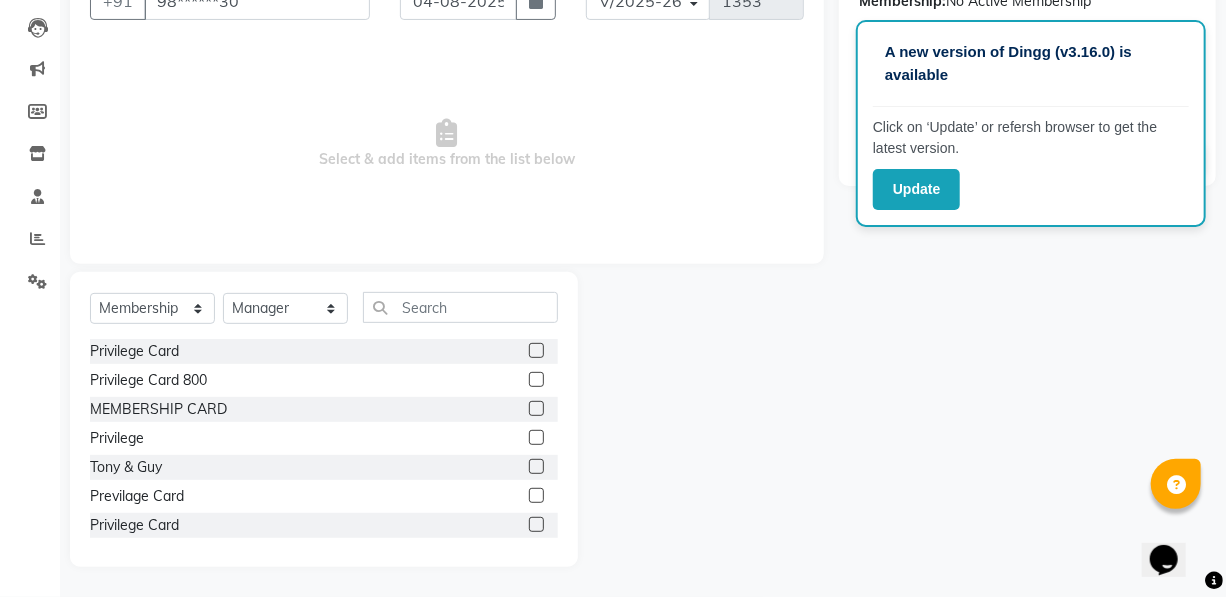 click 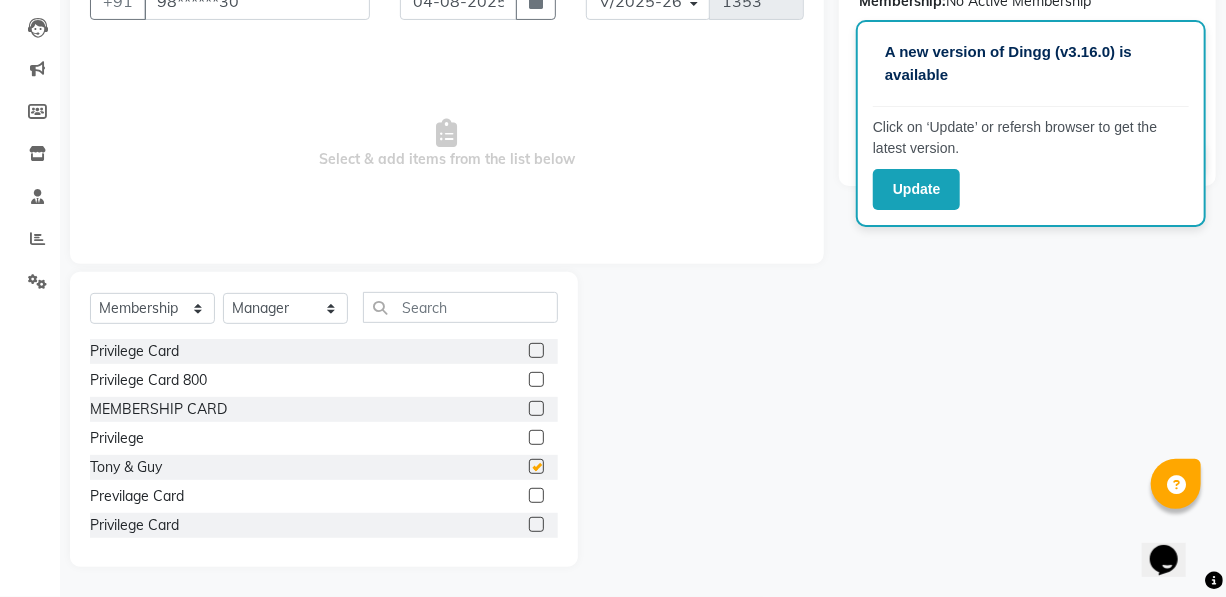 select on "select" 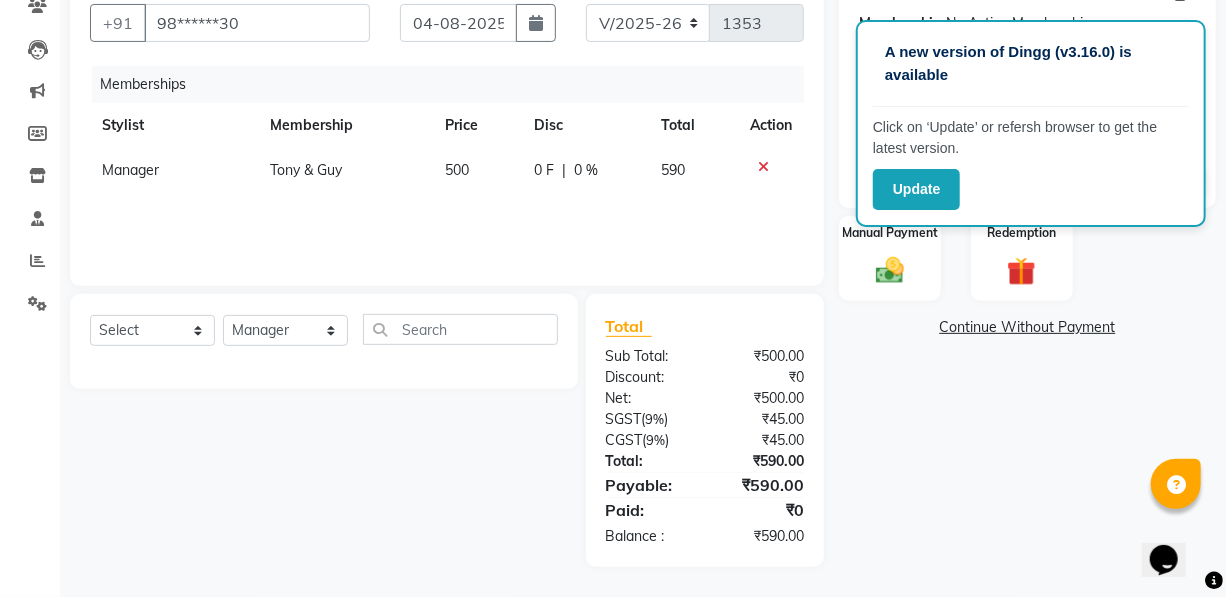 scroll, scrollTop: 182, scrollLeft: 0, axis: vertical 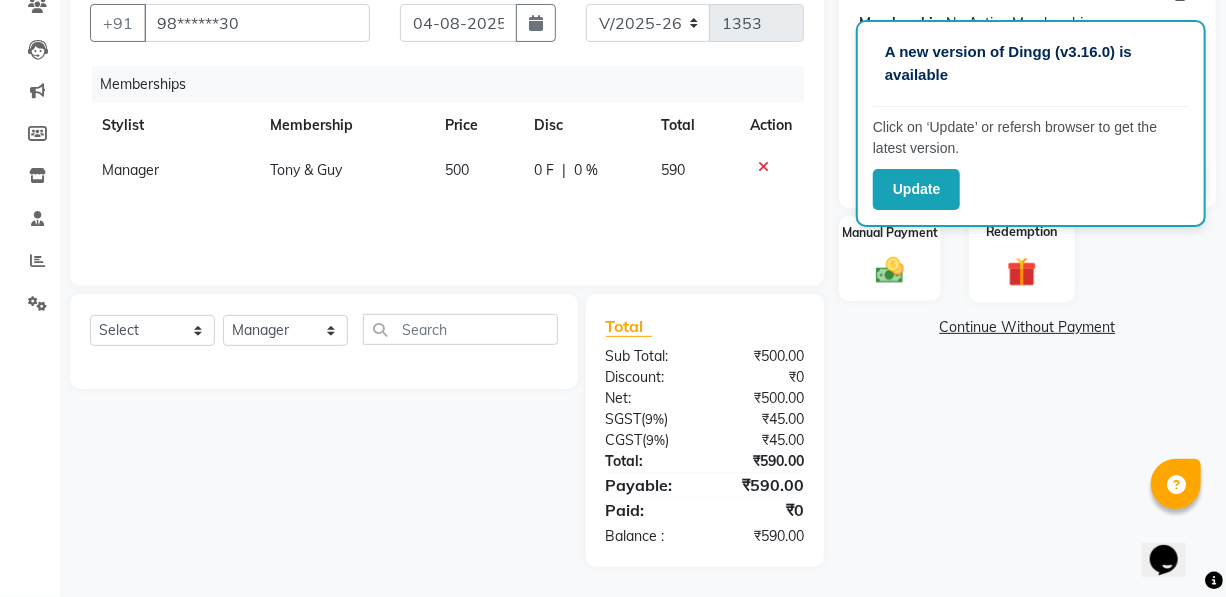 drag, startPoint x: 968, startPoint y: 438, endPoint x: 970, endPoint y: 272, distance: 166.01205 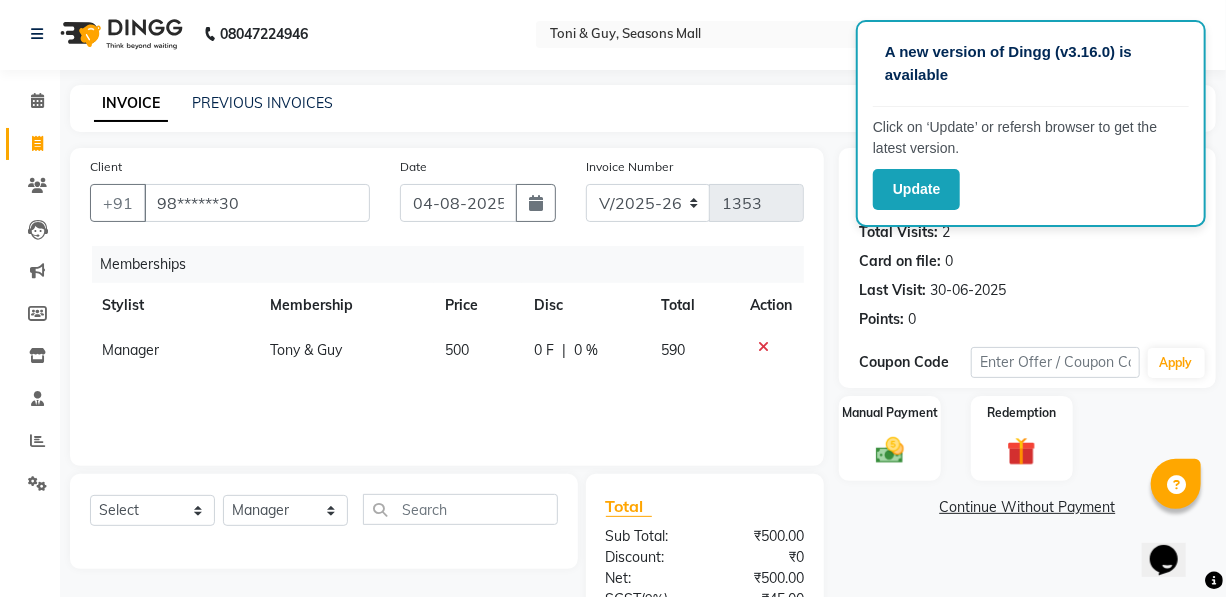 scroll, scrollTop: 0, scrollLeft: 0, axis: both 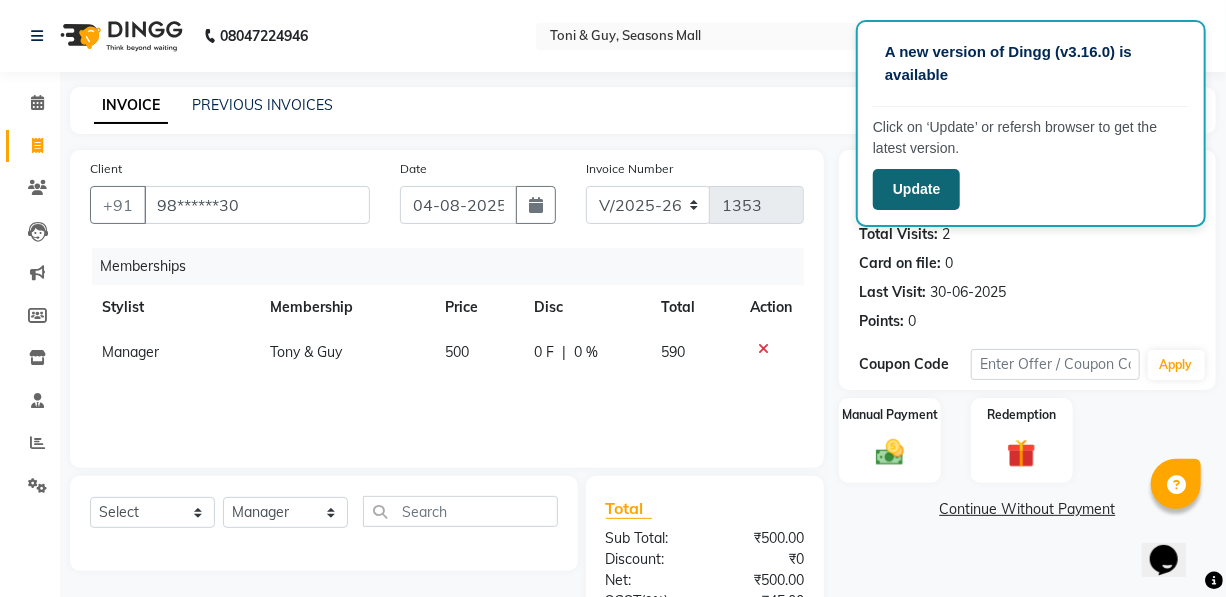 click on "Update" 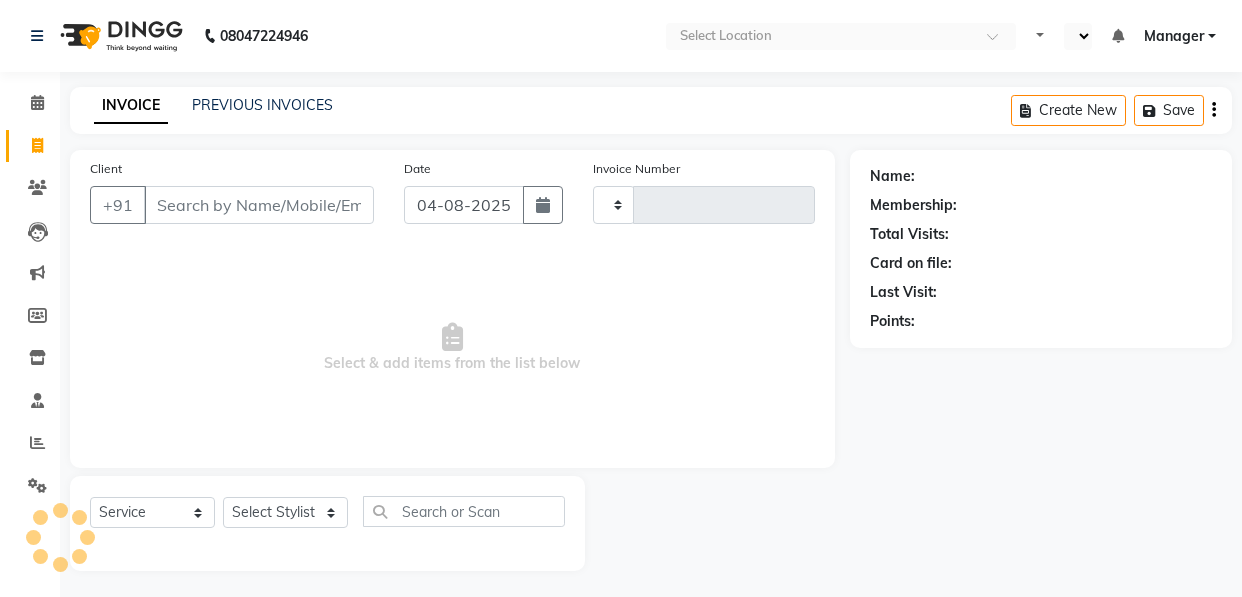 select on "service" 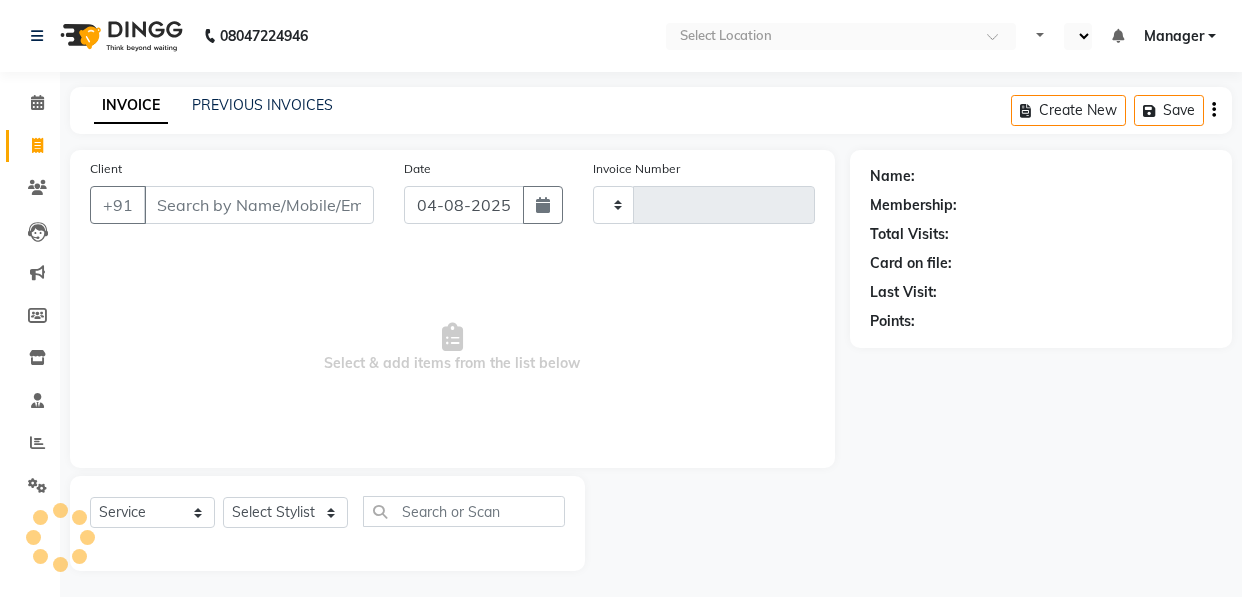 type on "1353" 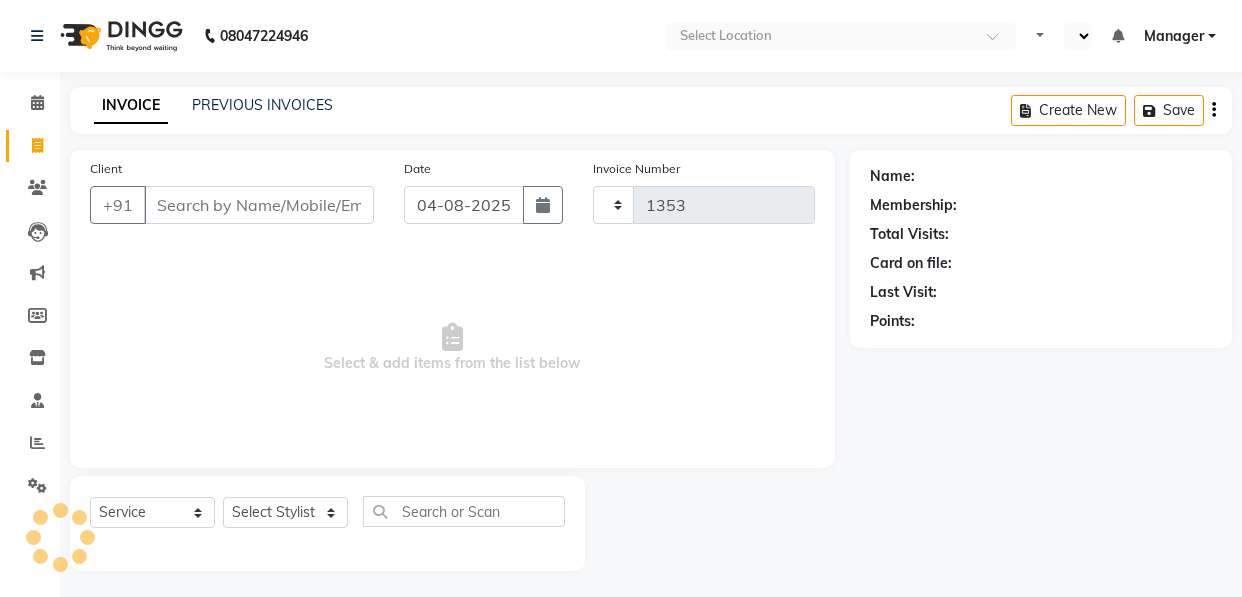 click on "Client" at bounding box center [259, 205] 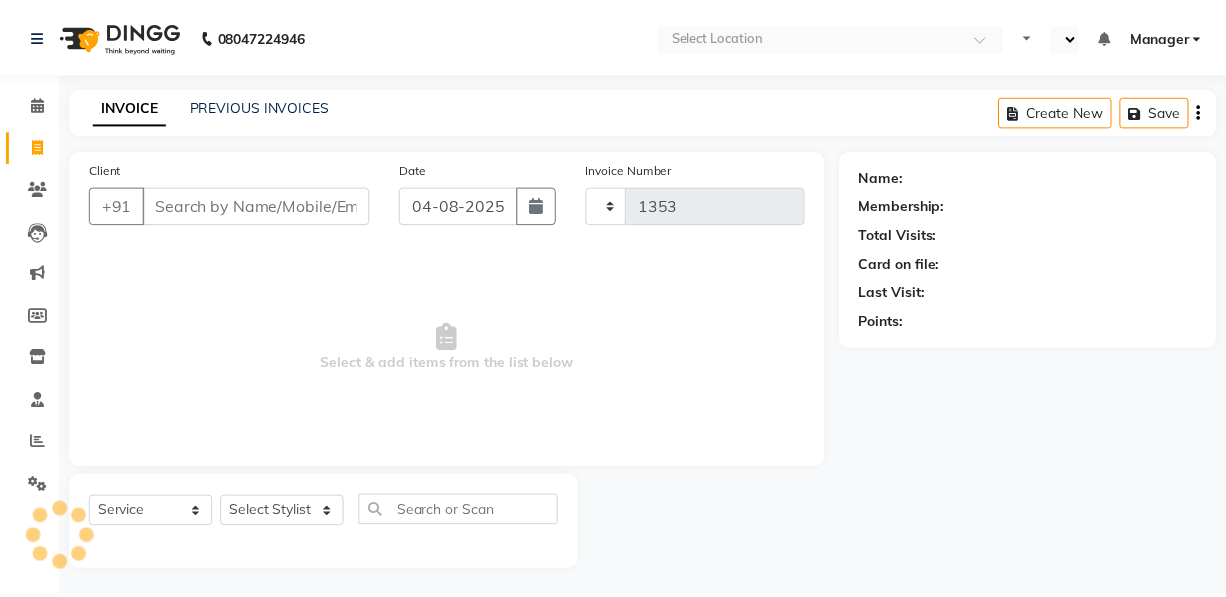 scroll, scrollTop: 0, scrollLeft: 0, axis: both 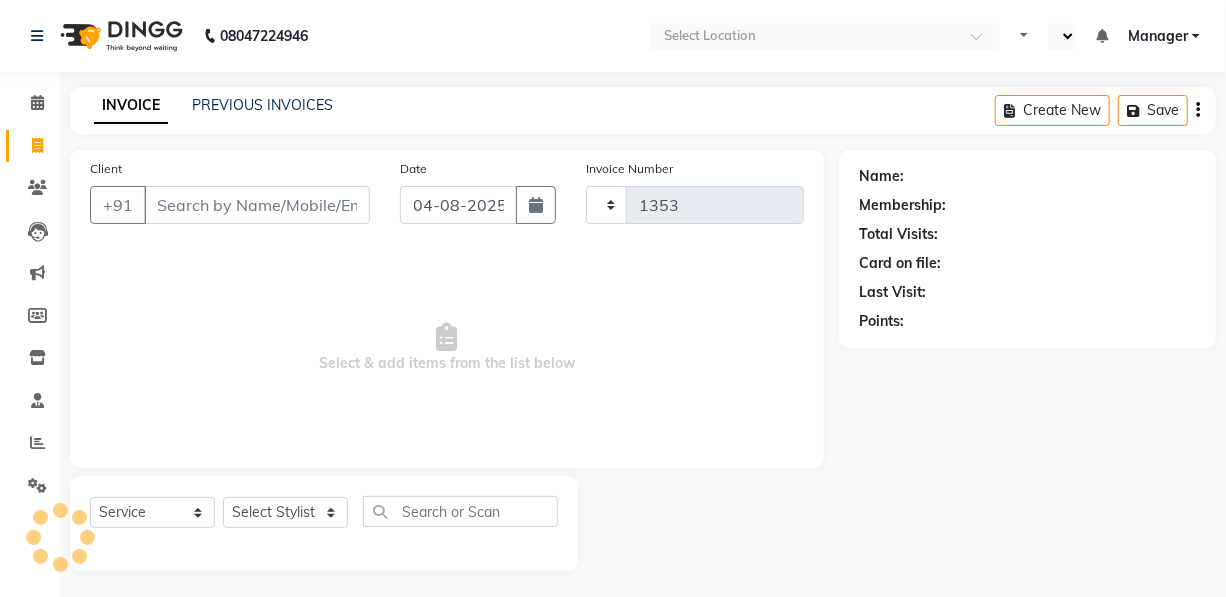 select on "en" 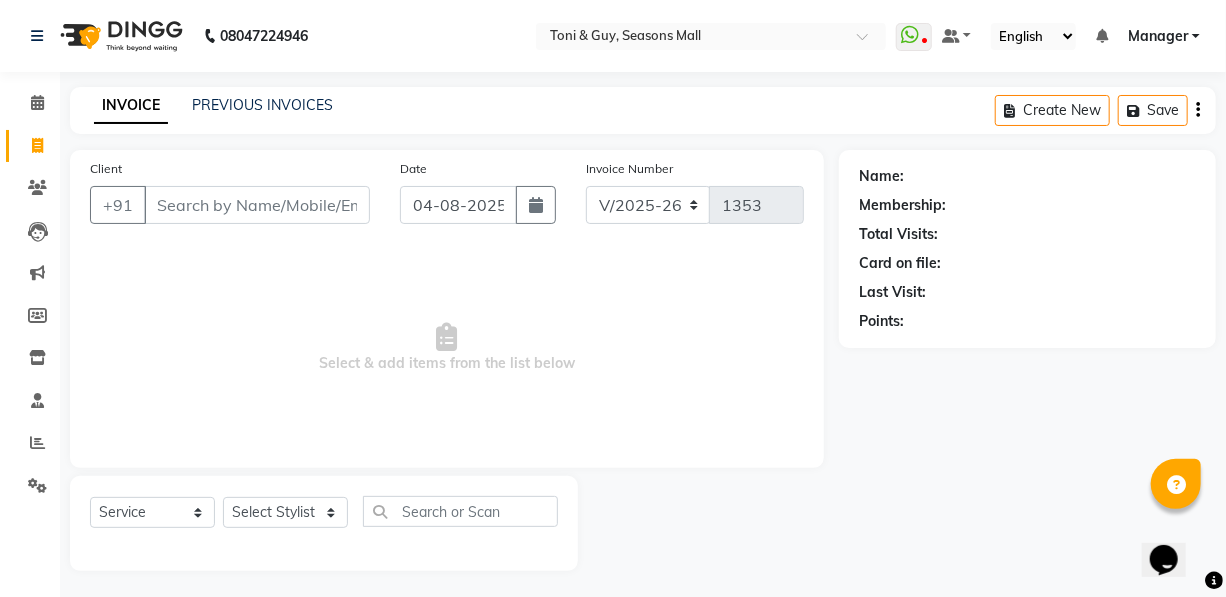scroll, scrollTop: 0, scrollLeft: 0, axis: both 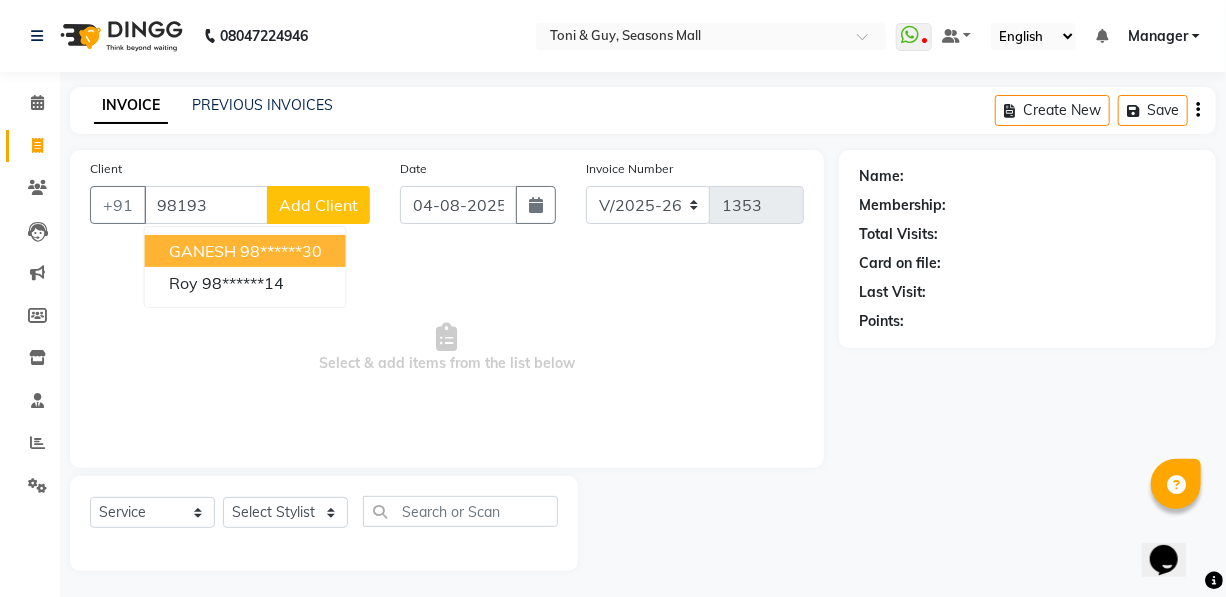 click on "98******30" at bounding box center (281, 251) 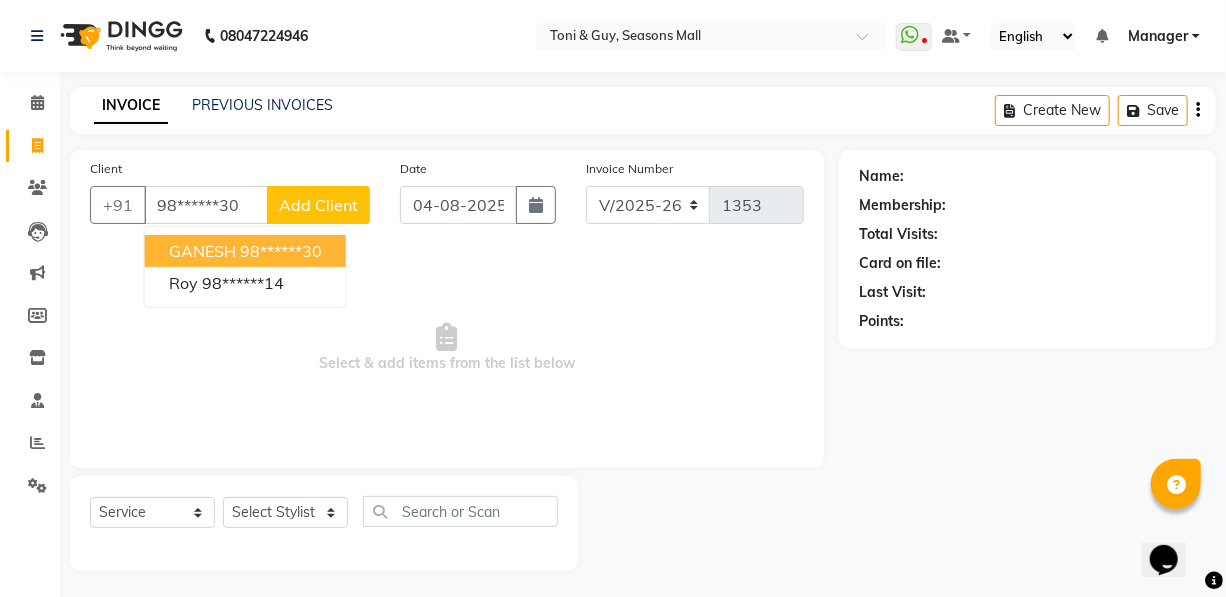 type on "98******30" 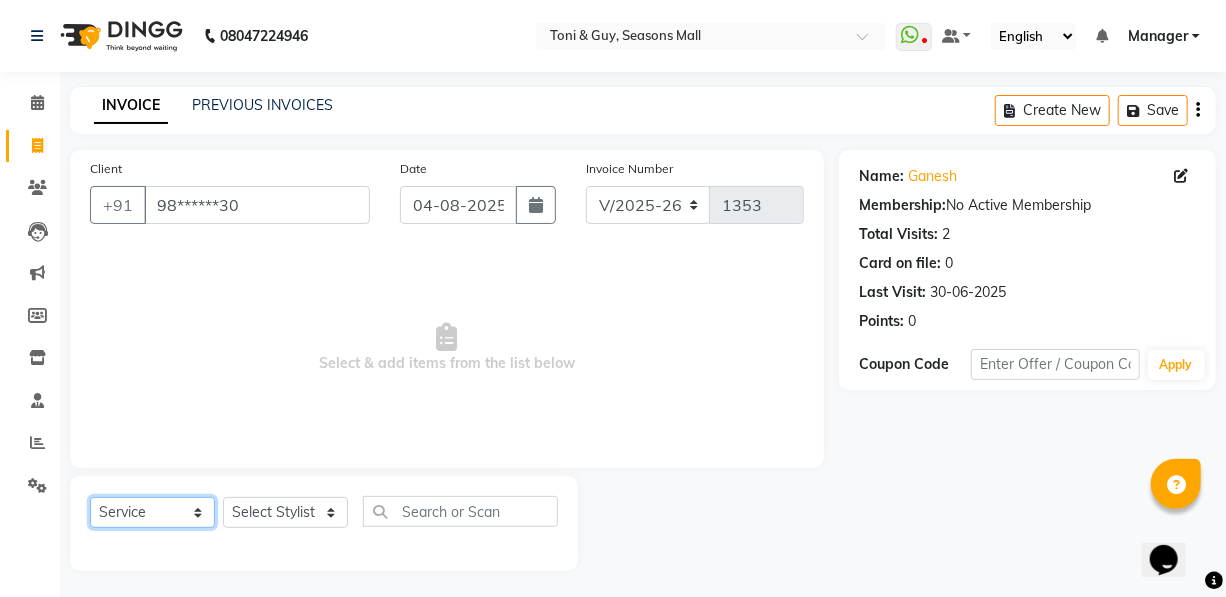 drag, startPoint x: 195, startPoint y: 521, endPoint x: 190, endPoint y: 499, distance: 22.561028 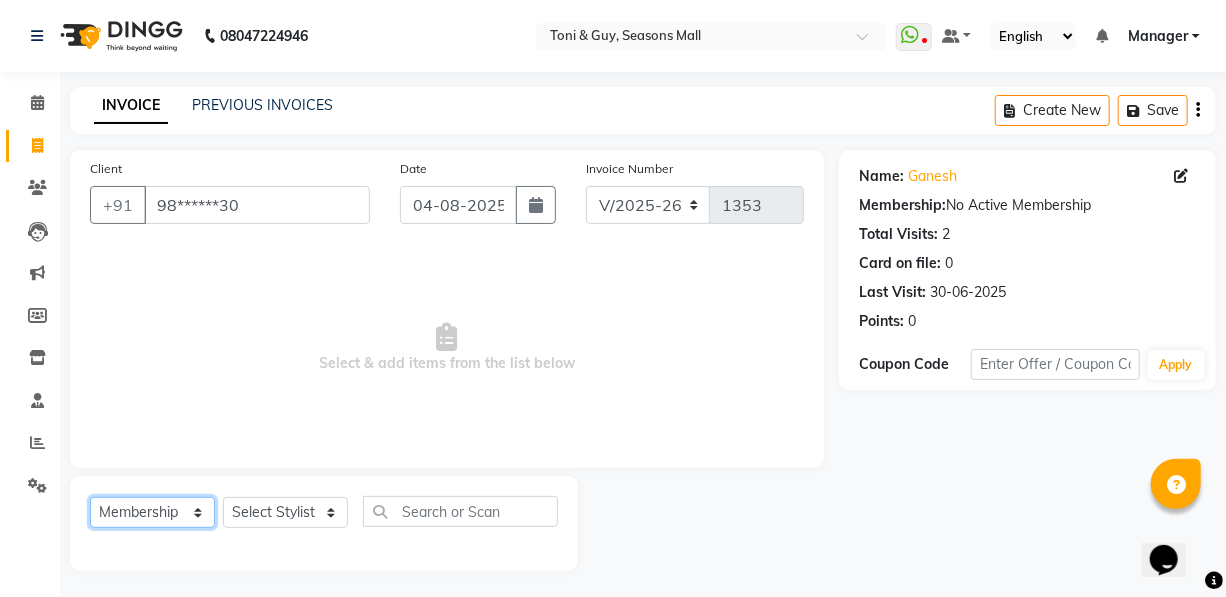 click on "Select  Service  Product  Membership  Package Voucher Prepaid Gift Card" 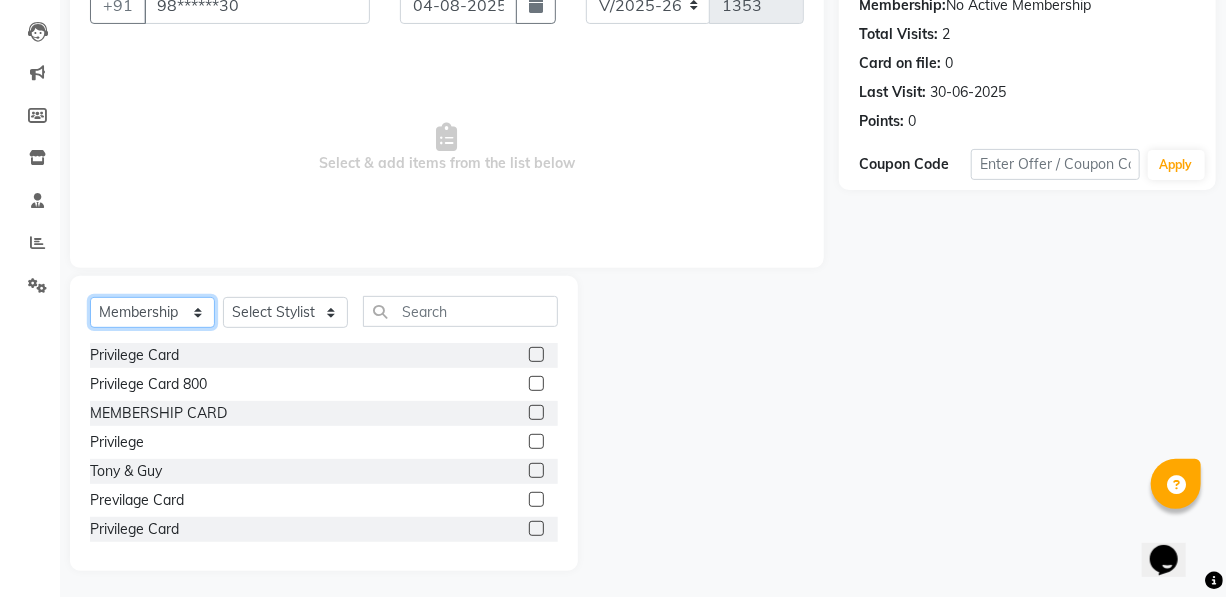 scroll, scrollTop: 204, scrollLeft: 0, axis: vertical 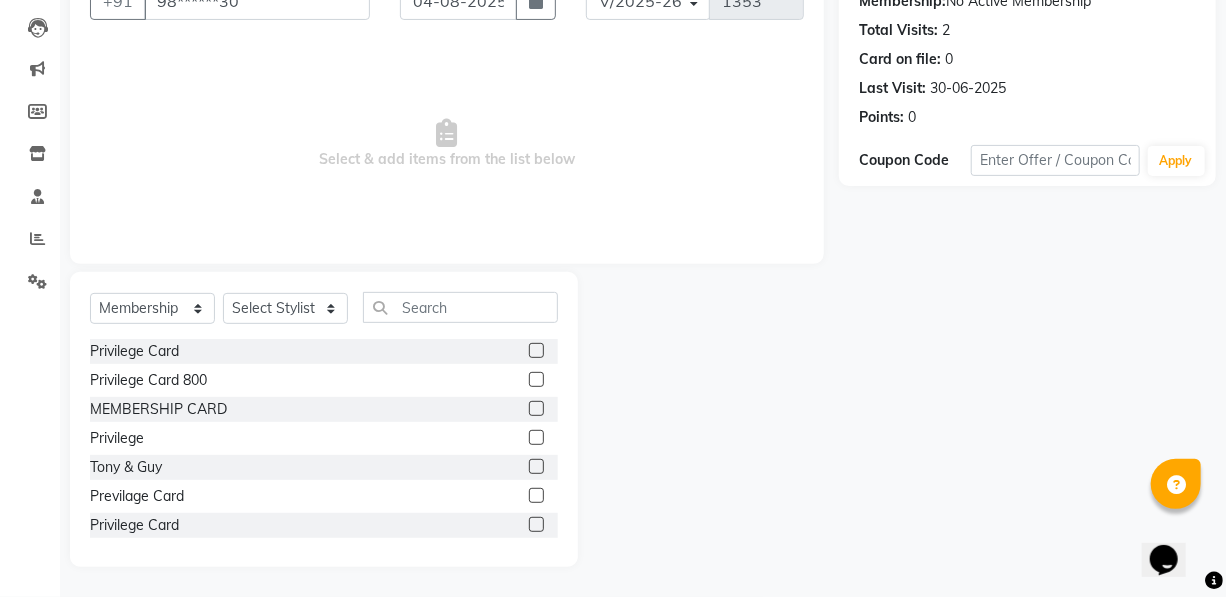 drag, startPoint x: 524, startPoint y: 465, endPoint x: 493, endPoint y: 462, distance: 31.144823 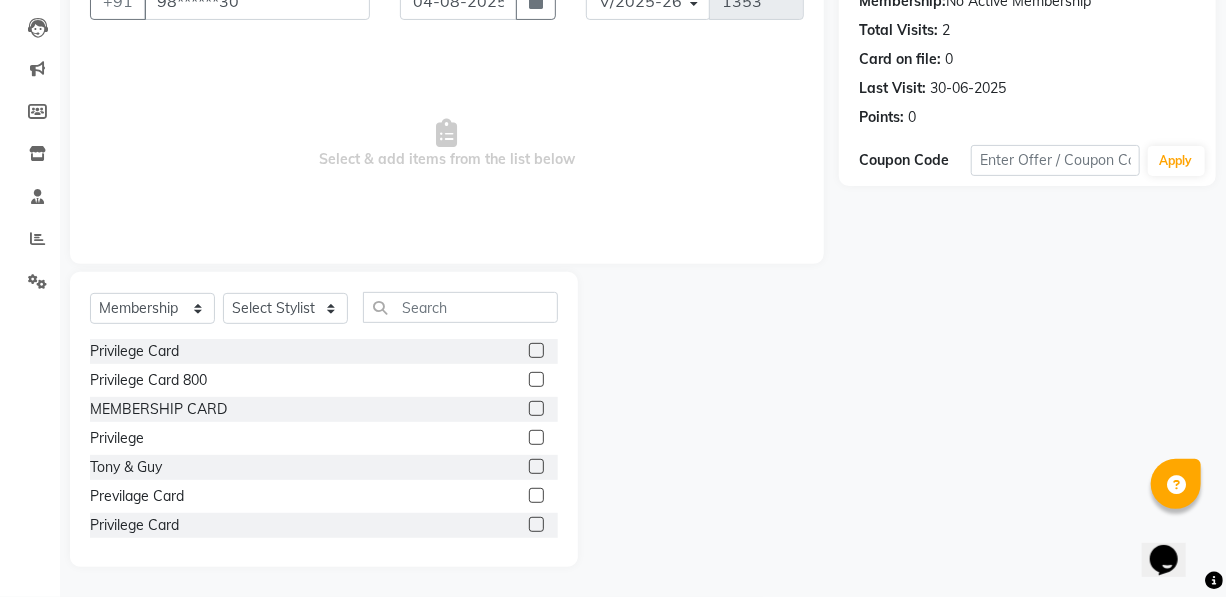 click 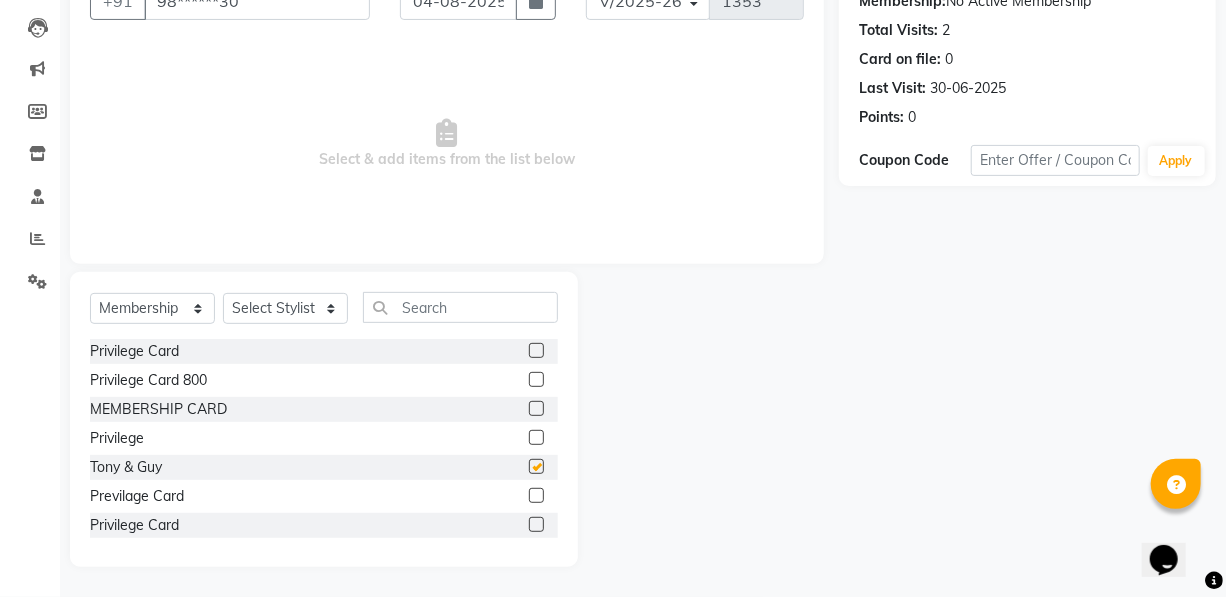 checkbox on "false" 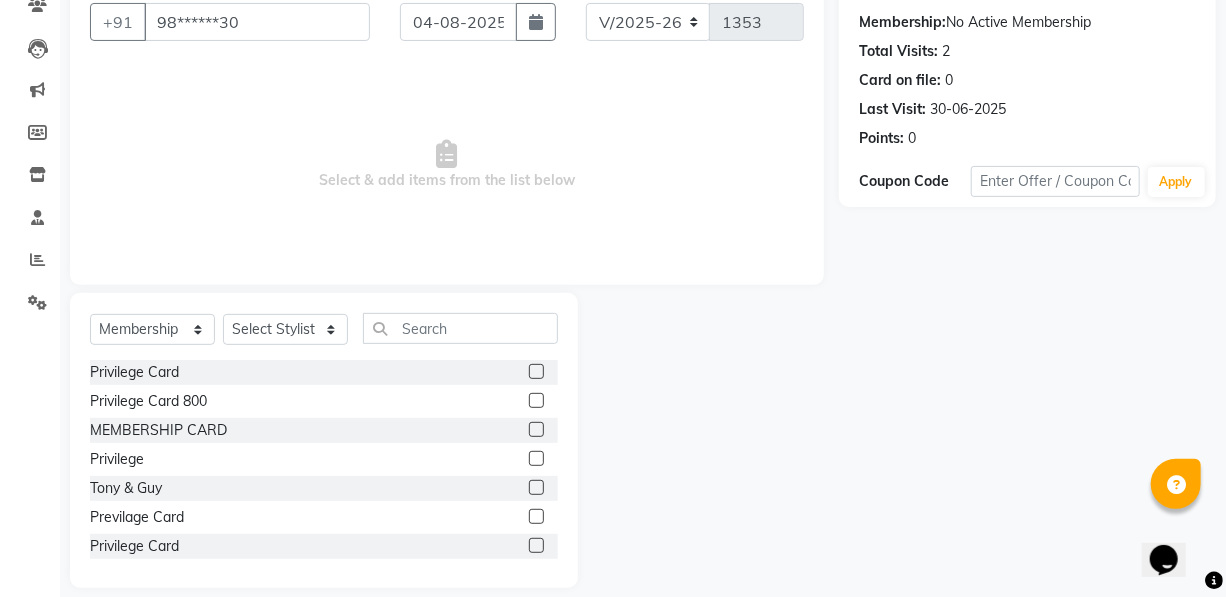 scroll, scrollTop: 204, scrollLeft: 0, axis: vertical 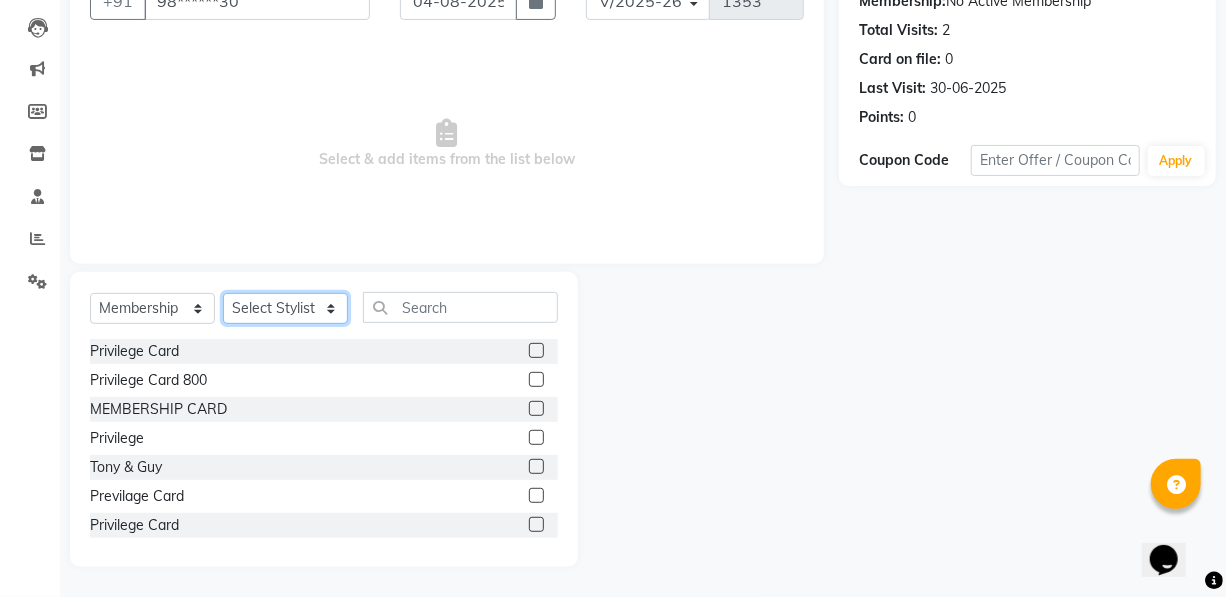 click on "Select Stylist [PERSON] [PERSON] [PERSON] [PERSON] [PERSON] Manager [PERSON] [PERSON] [PERSON] [PERSON] [PERSON] [PERSON] [PERSON]" 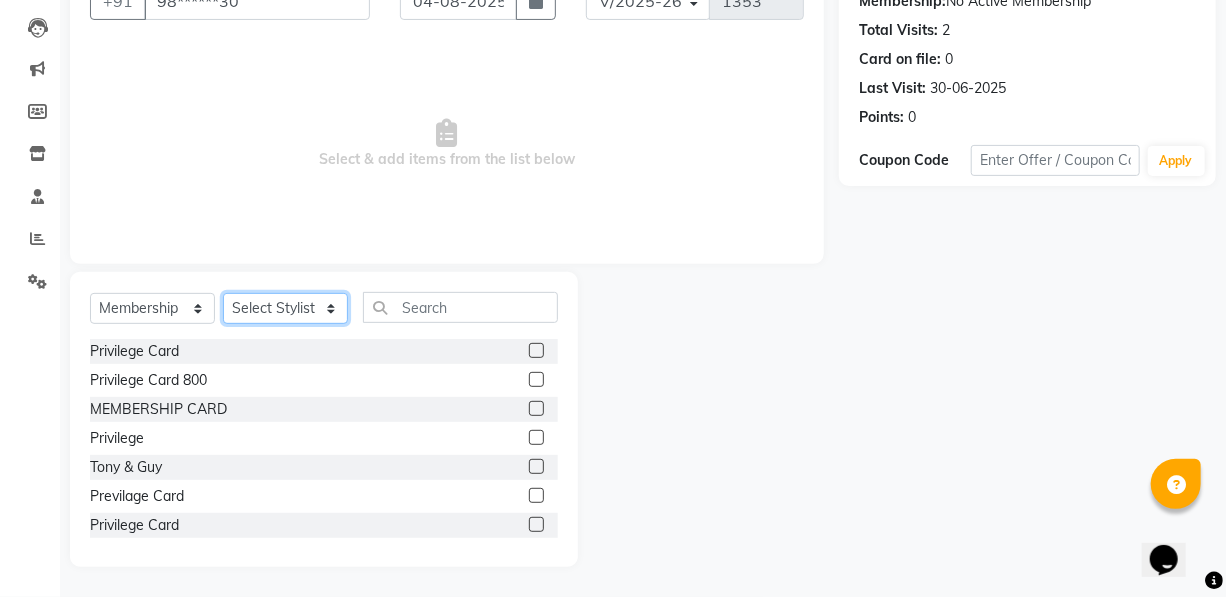 select on "19233" 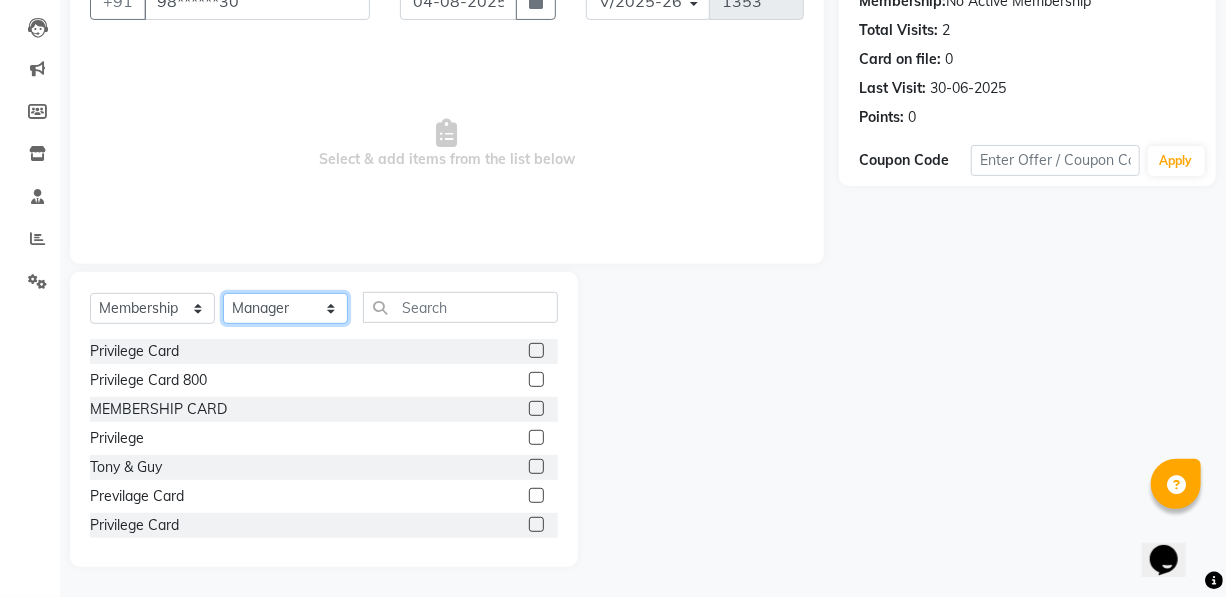 click on "Select Stylist [PERSON] [PERSON] [PERSON] [PERSON] [PERSON] Manager [PERSON] [PERSON] [PERSON] [PERSON] [PERSON] [PERSON] [PERSON]" 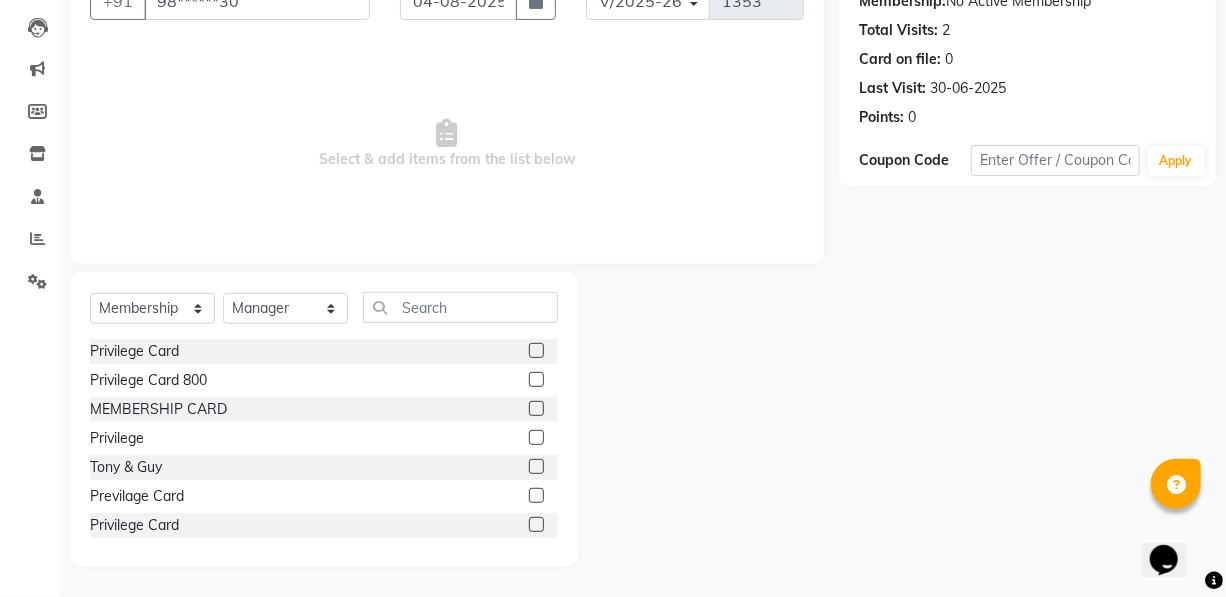 click 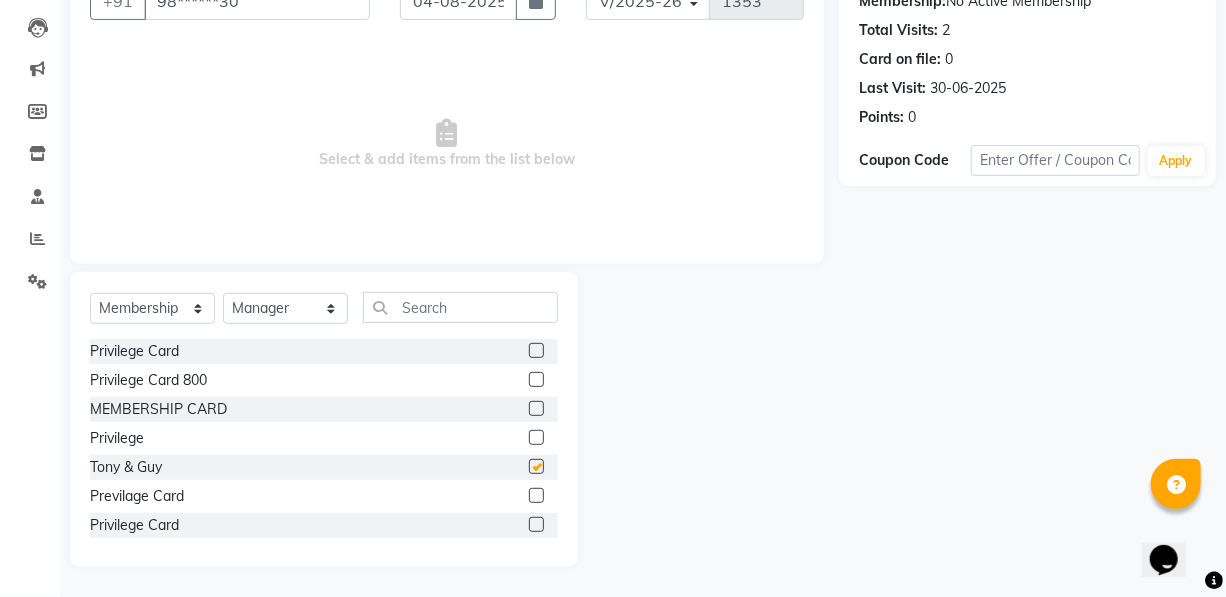 select on "select" 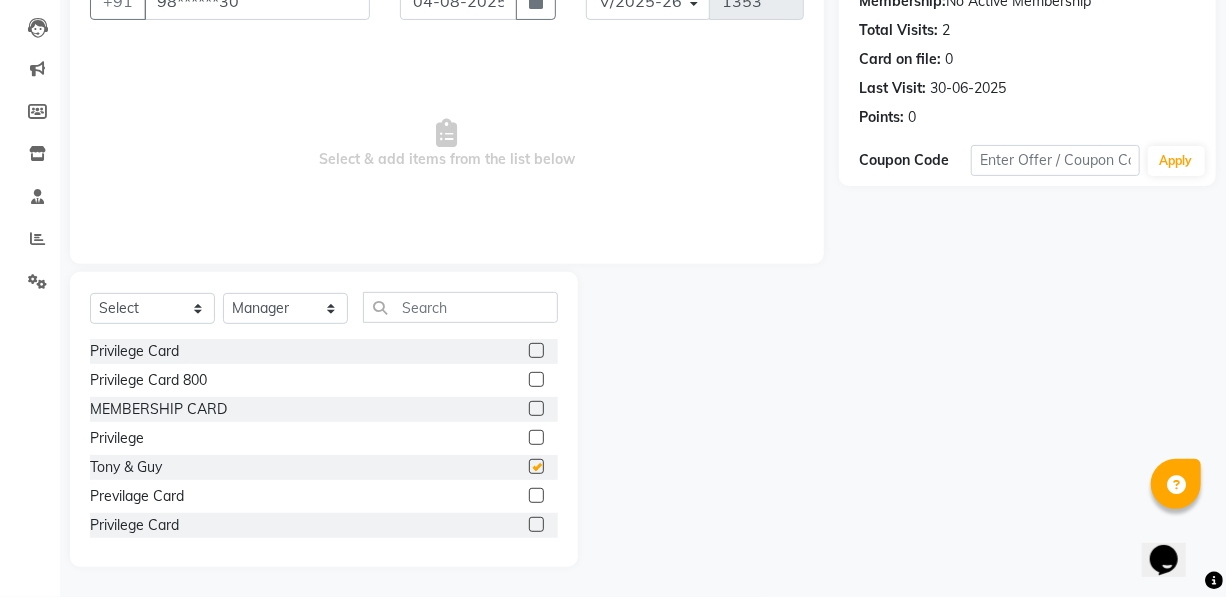 scroll, scrollTop: 182, scrollLeft: 0, axis: vertical 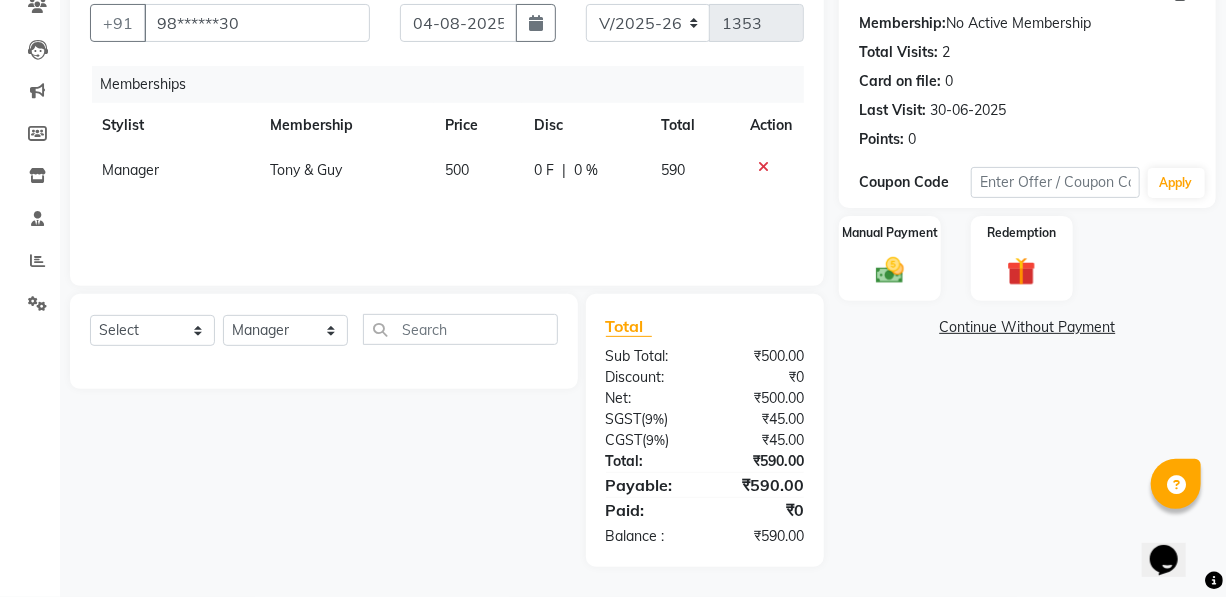 click on "500" 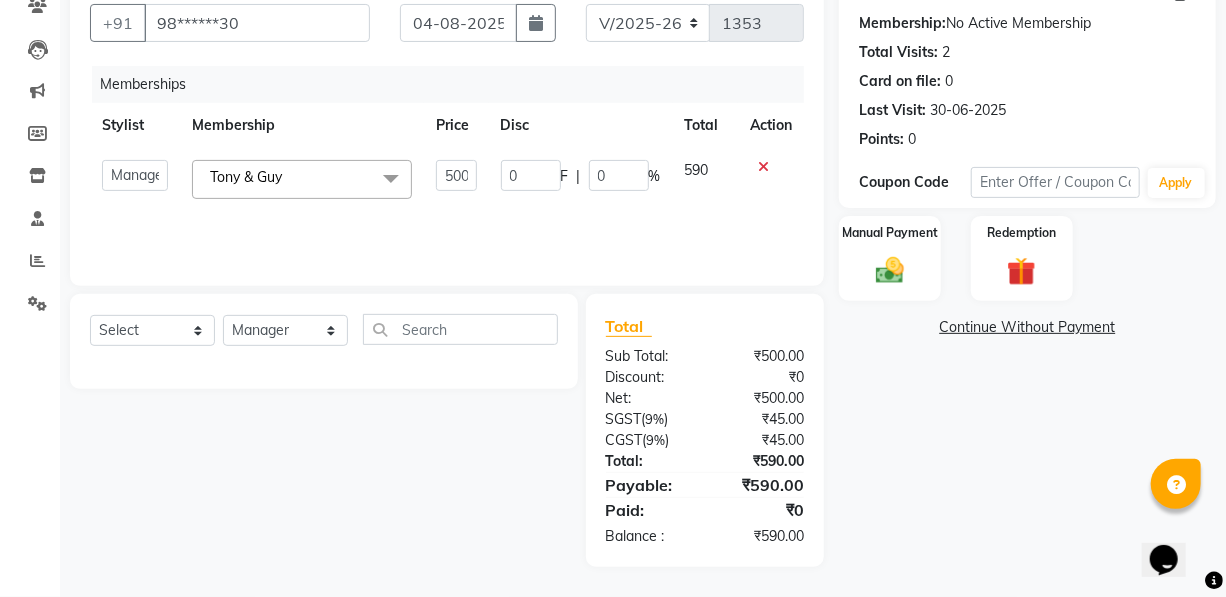 click on "0" 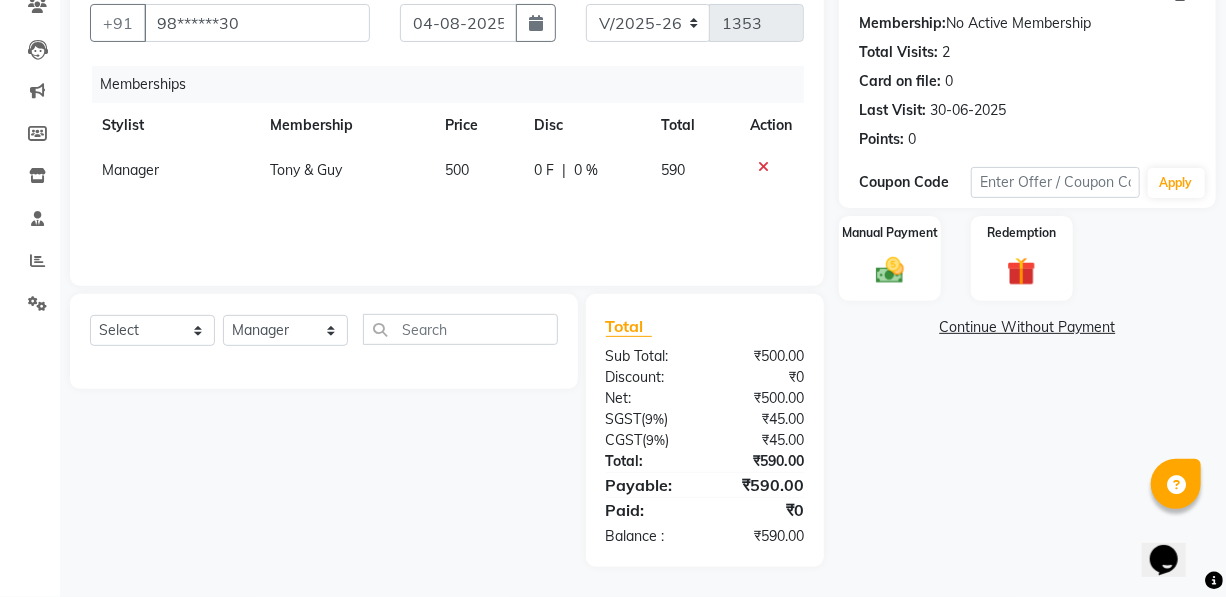 click on "500" 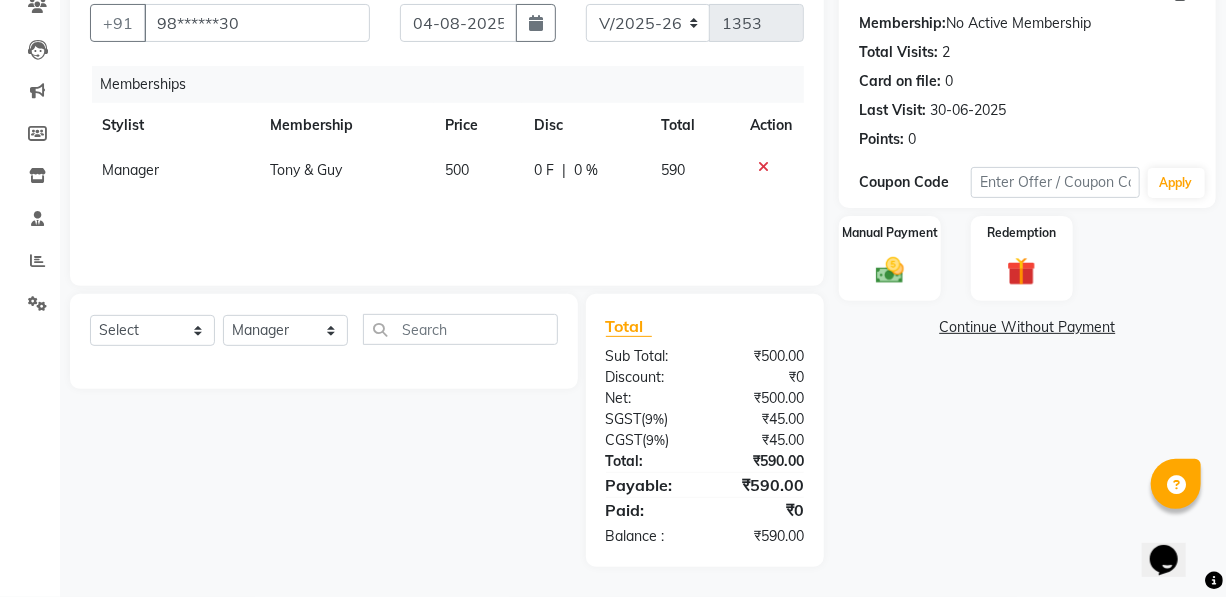 select on "19233" 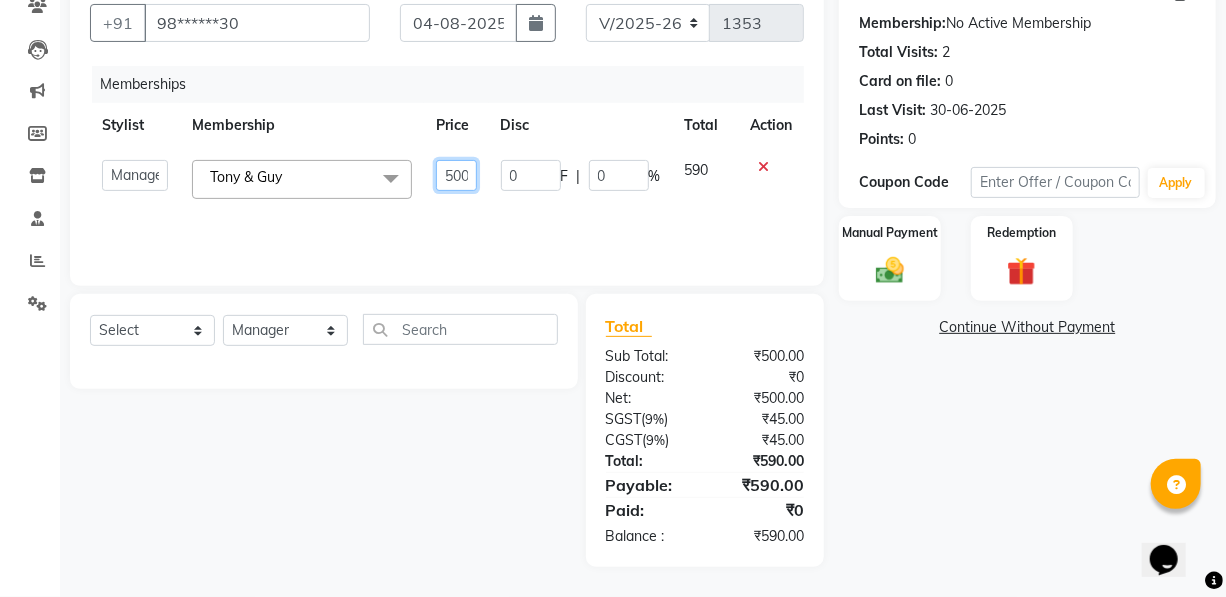 click on "500" 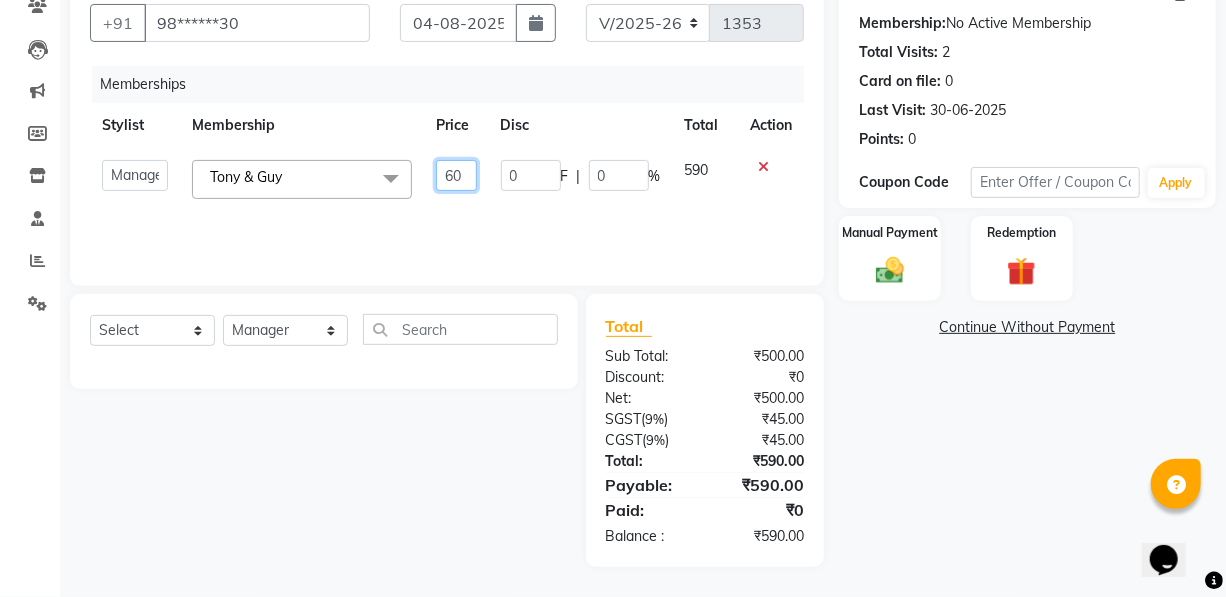 type on "600" 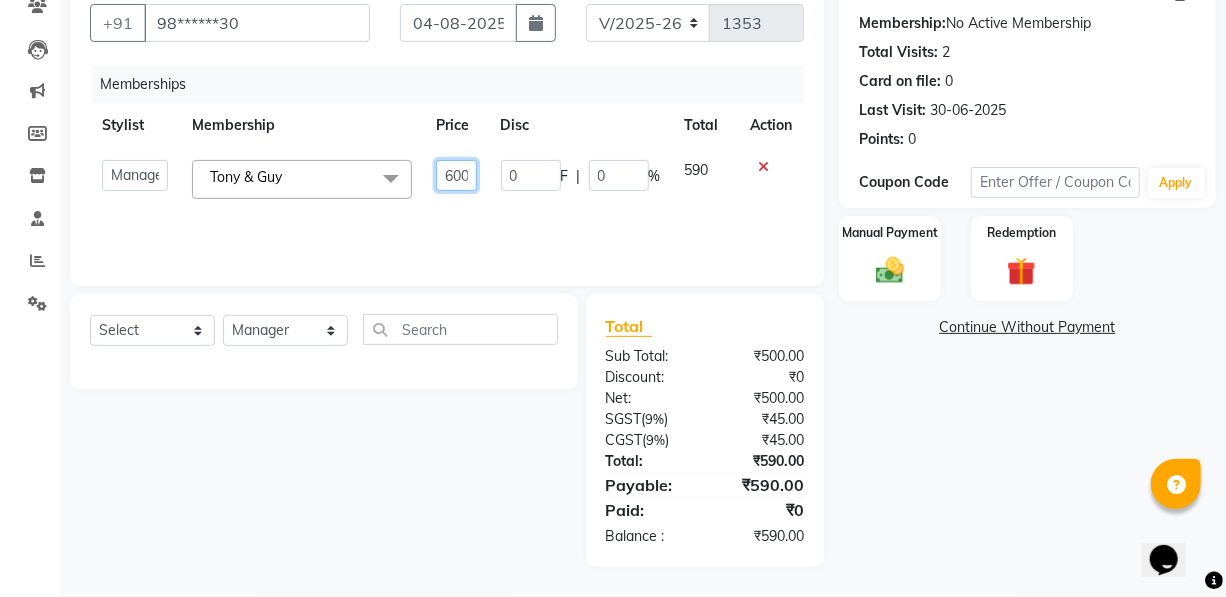 scroll, scrollTop: 0, scrollLeft: 1, axis: horizontal 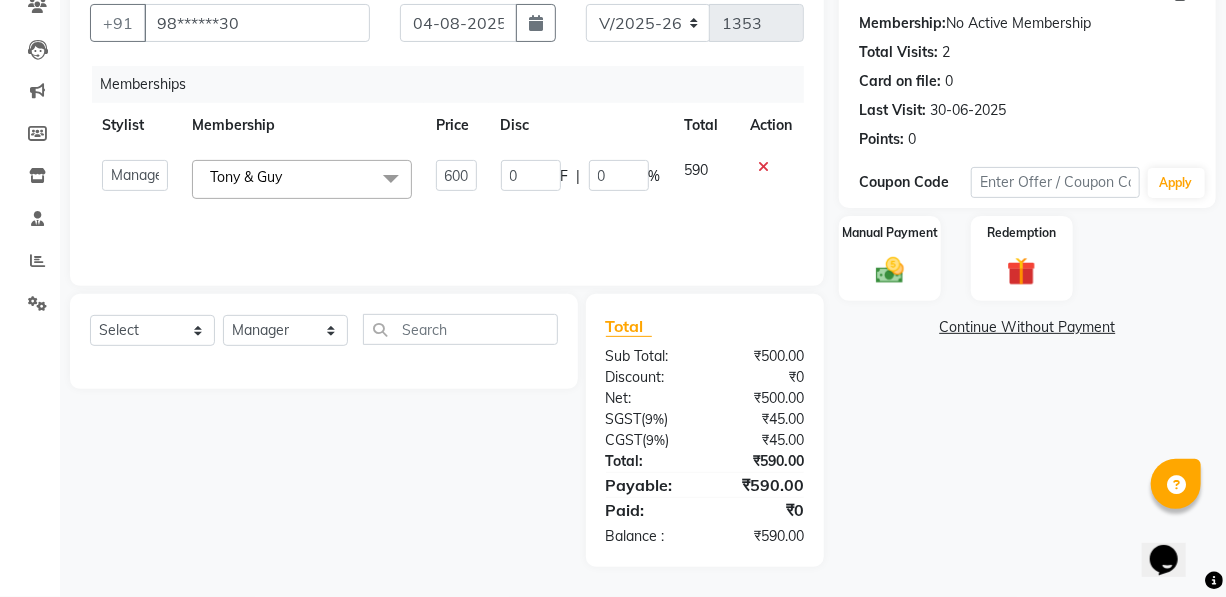 click on "Memberships Stylist Membership Price Disc Total Action [PERSON] [PERSON] [PERSON] [PERSON] [PERSON] Manager [PERSON] [PERSON] [PERSON] [PERSON] [PERSON] [PERSON] Tony & Guy x Privilege Card Privilege Card 800 MEMBERSHIP CARD Privilege Tony & Guy Previlage Card Privilege Card Habib's Membership [PERSON] Habib's (W1,W2,PS) [PERSON] [PERSON] [PERSON] 600 0 F | 0 % 590" 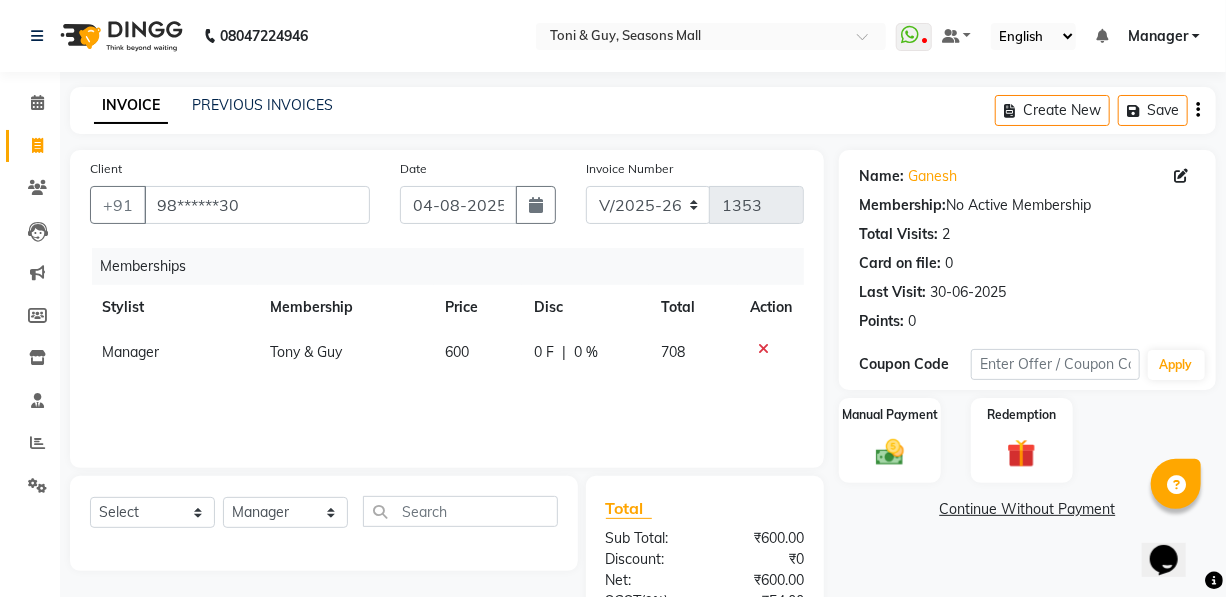 scroll, scrollTop: 0, scrollLeft: 0, axis: both 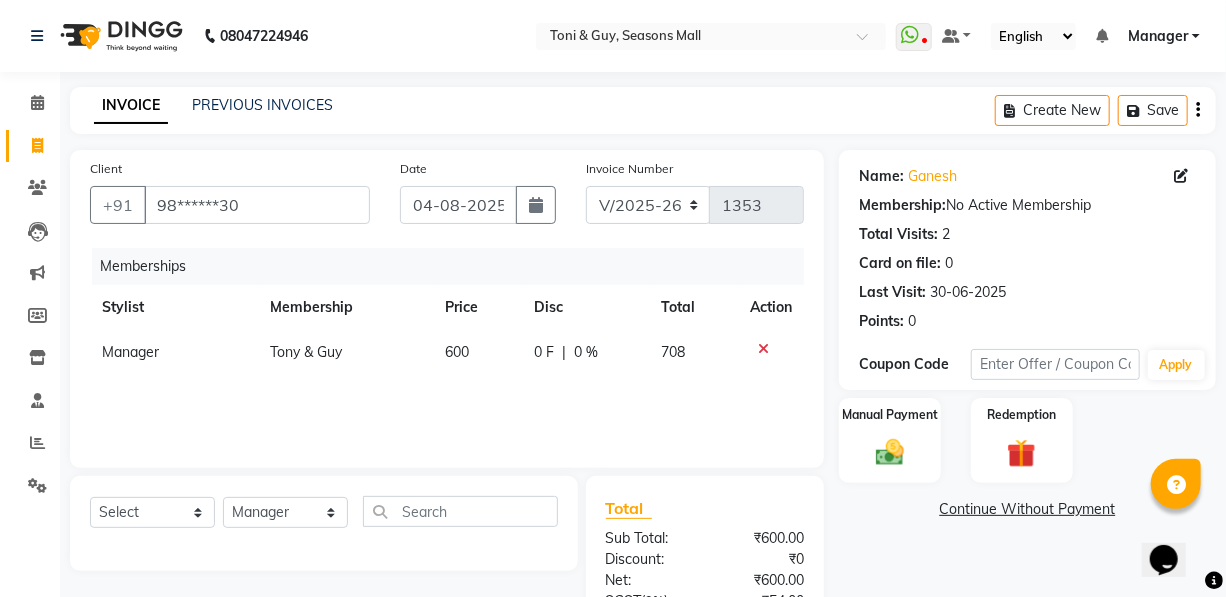 click 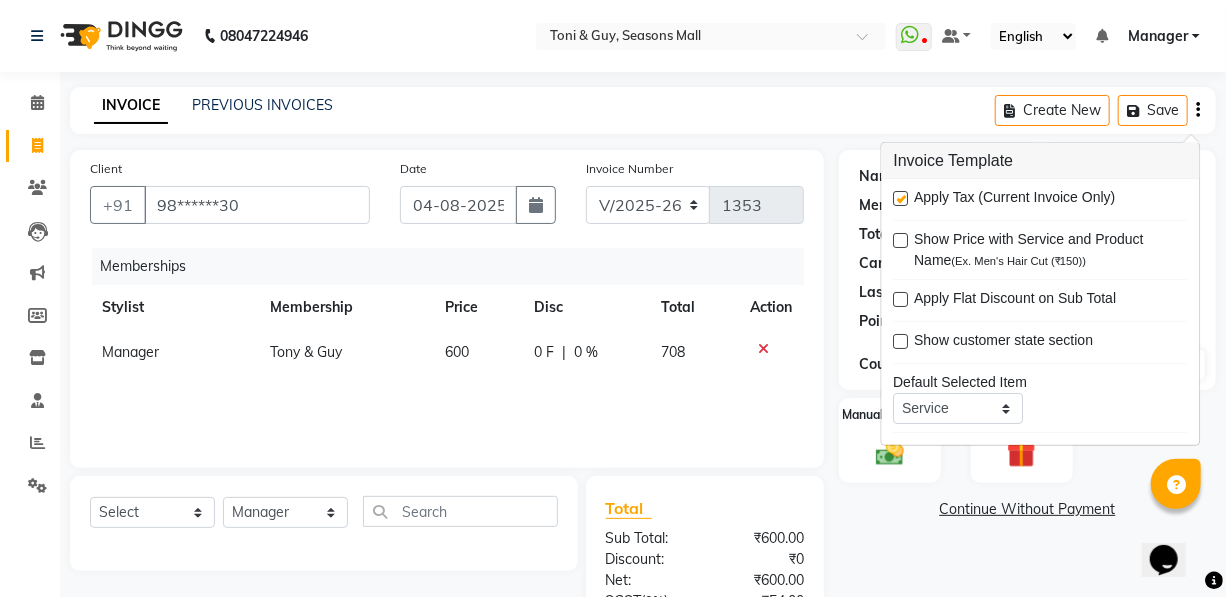 click at bounding box center (901, 198) 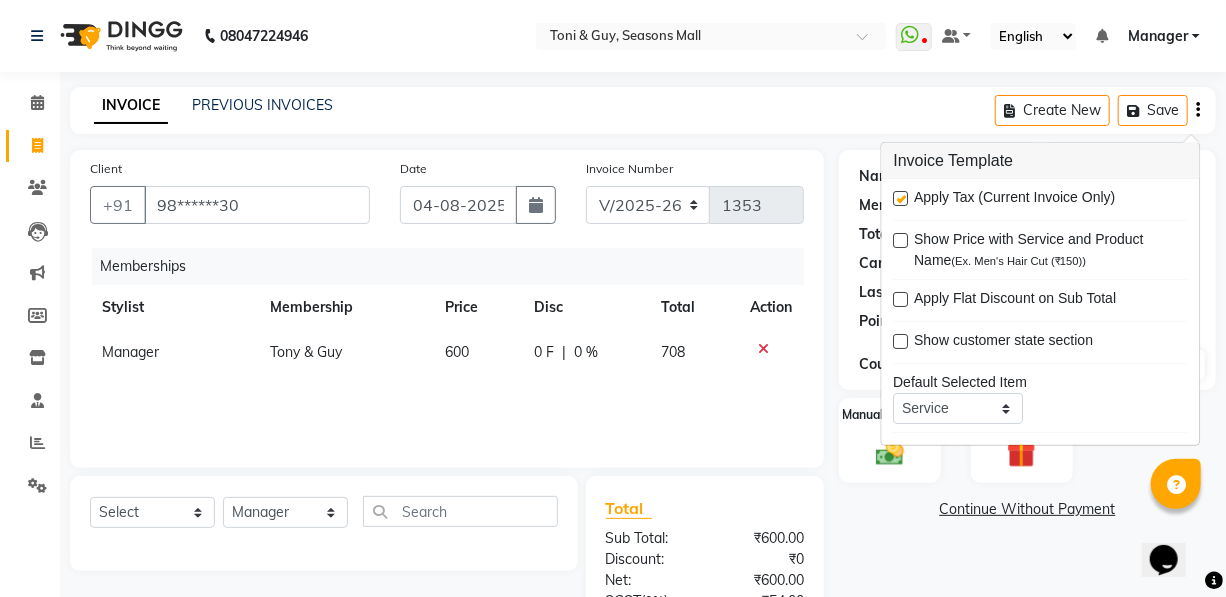 click at bounding box center (900, 199) 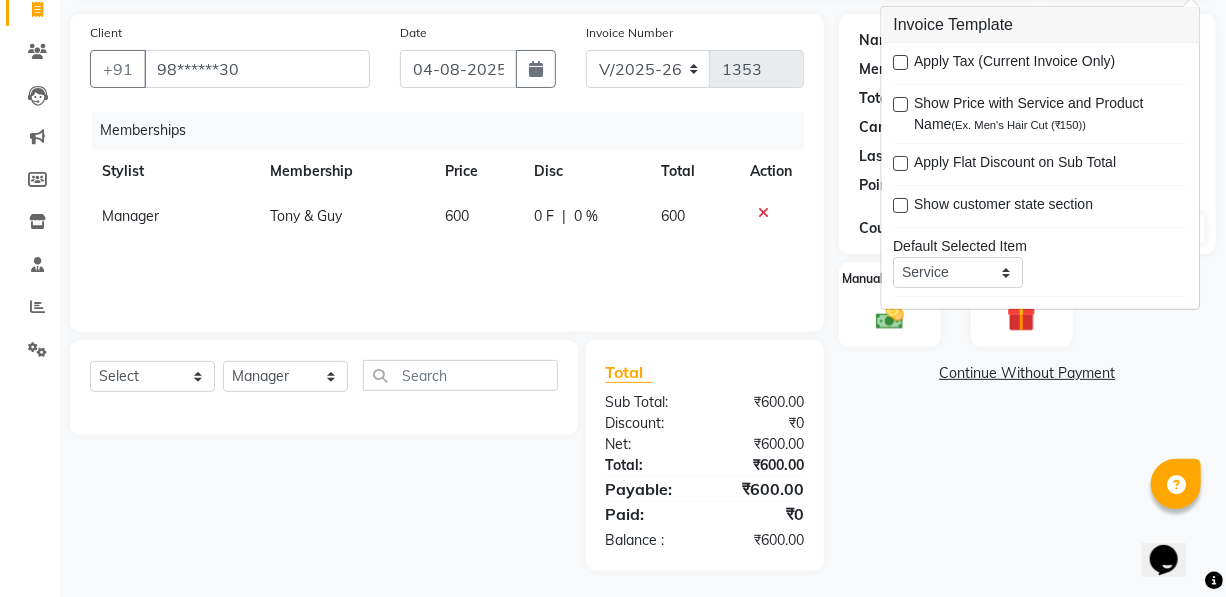 scroll, scrollTop: 140, scrollLeft: 0, axis: vertical 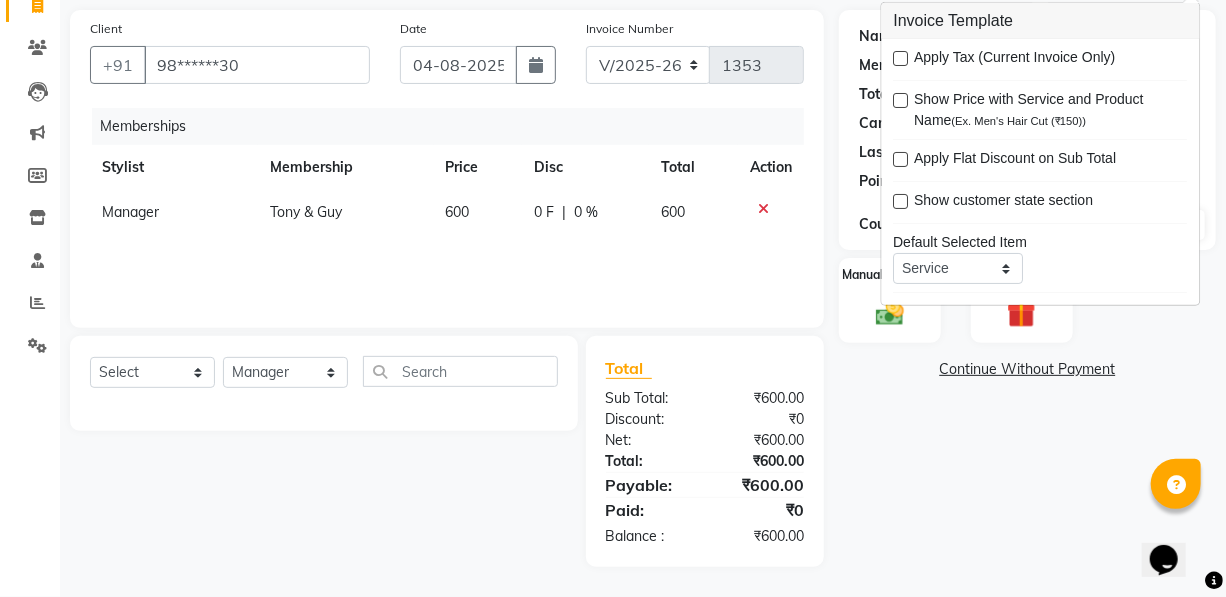 drag, startPoint x: 451, startPoint y: 548, endPoint x: 552, endPoint y: 471, distance: 127.00394 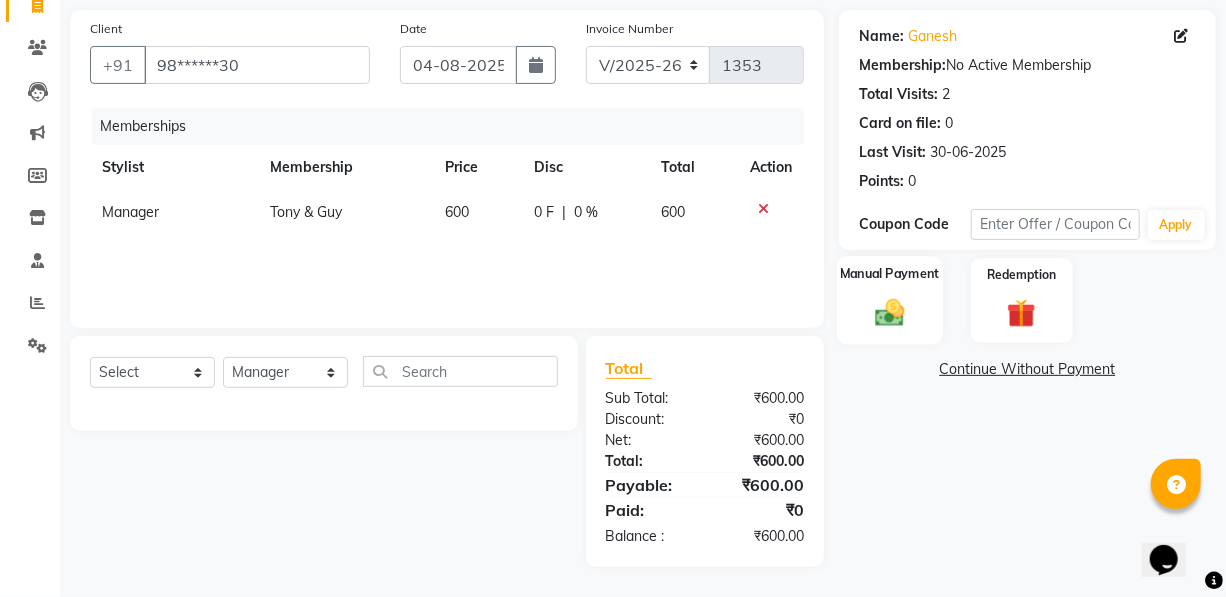 click 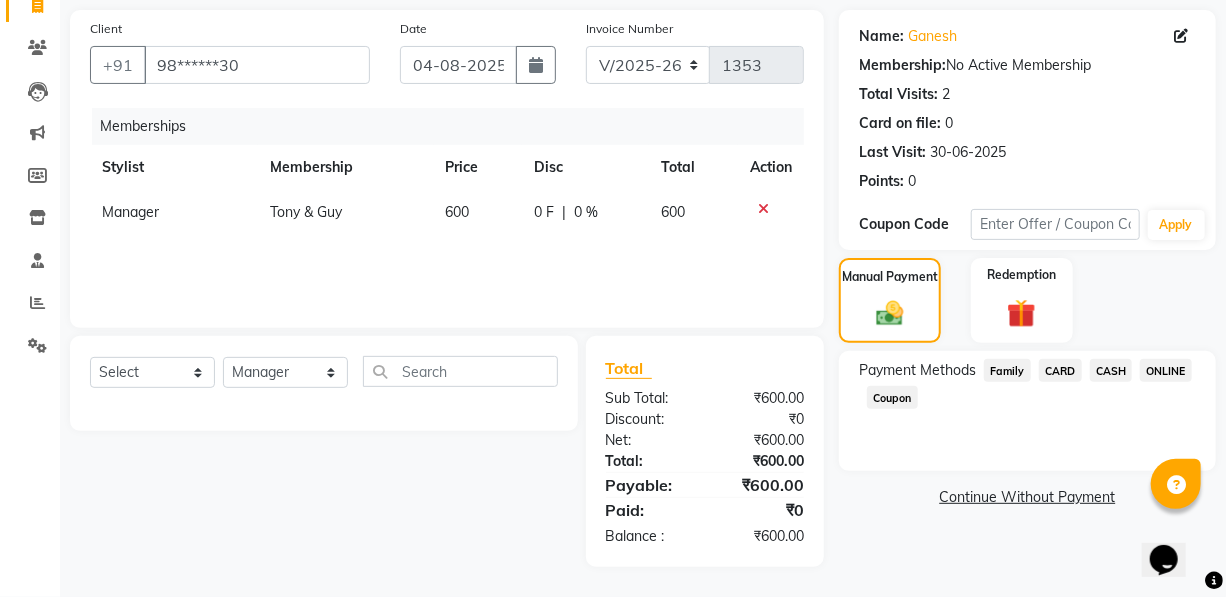click on "ONLINE" 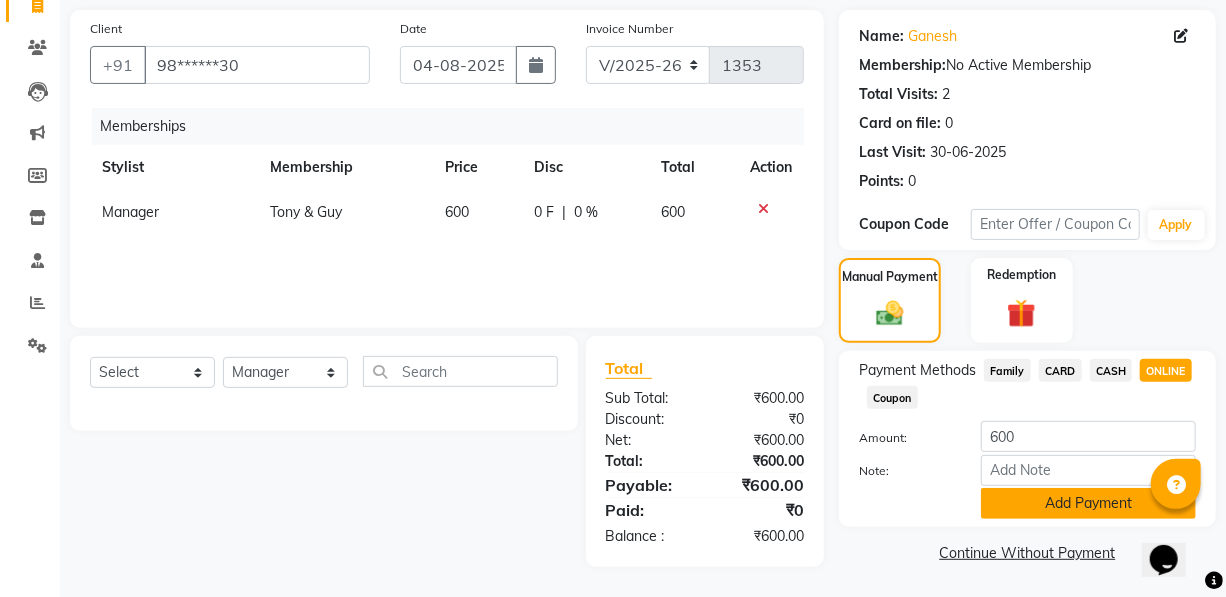 click on "Add Payment" 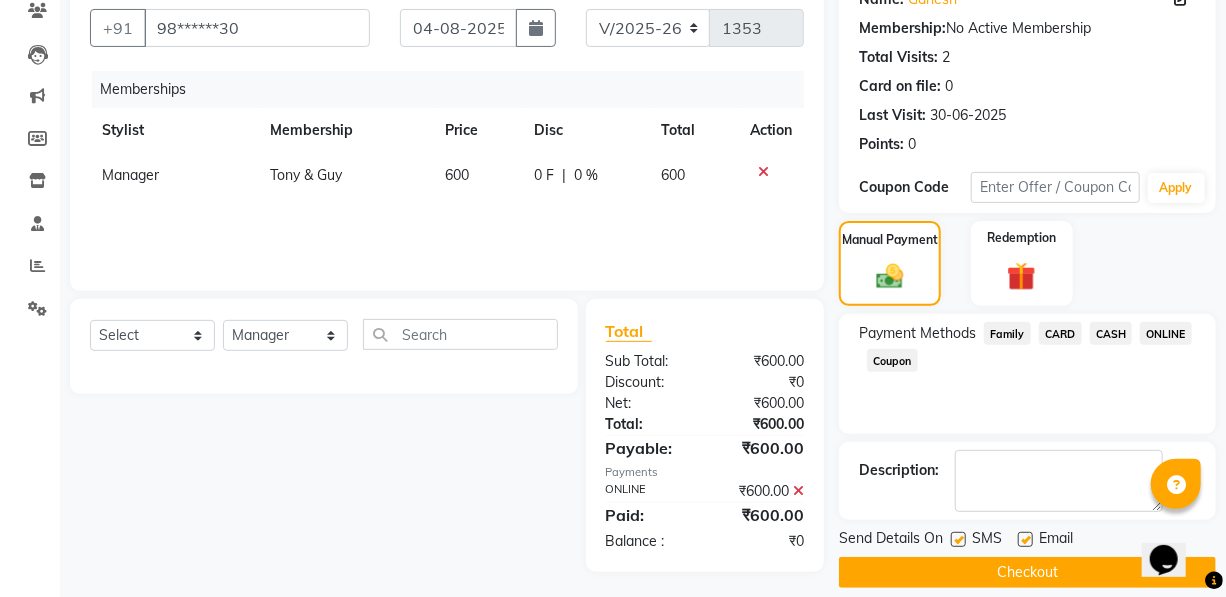 scroll, scrollTop: 197, scrollLeft: 0, axis: vertical 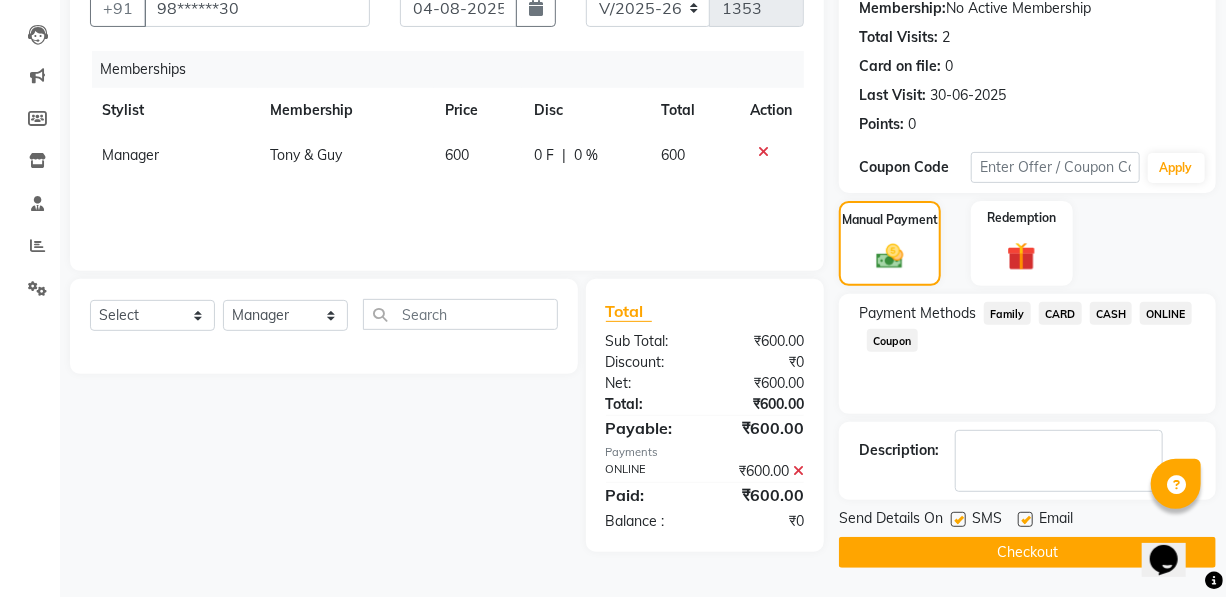 click on "Checkout" 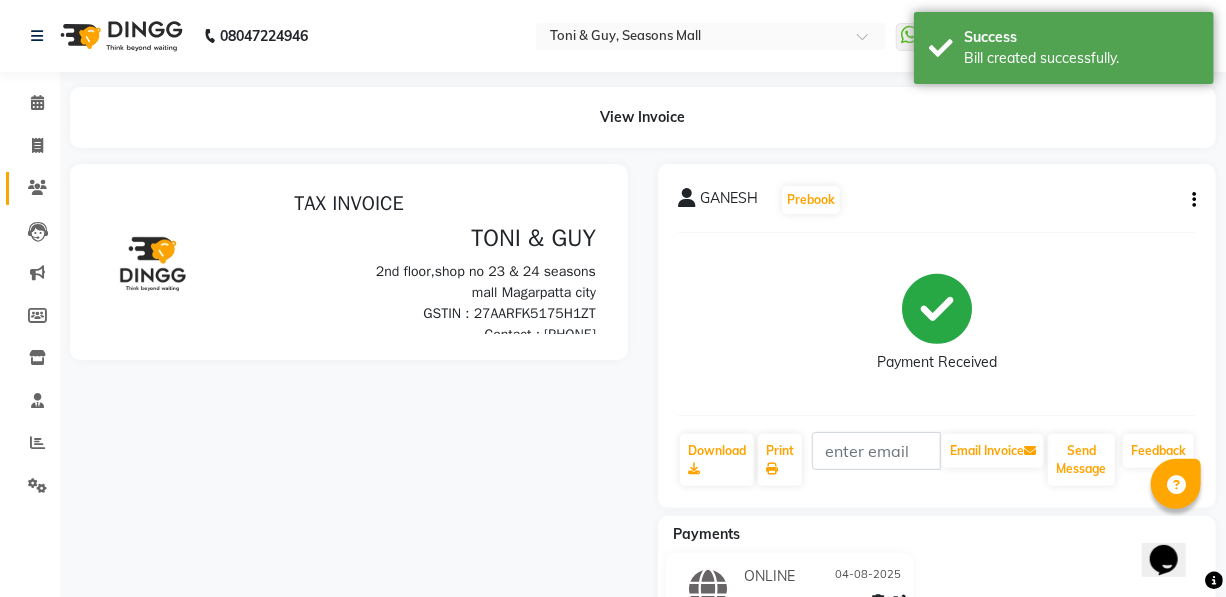 scroll, scrollTop: 0, scrollLeft: 0, axis: both 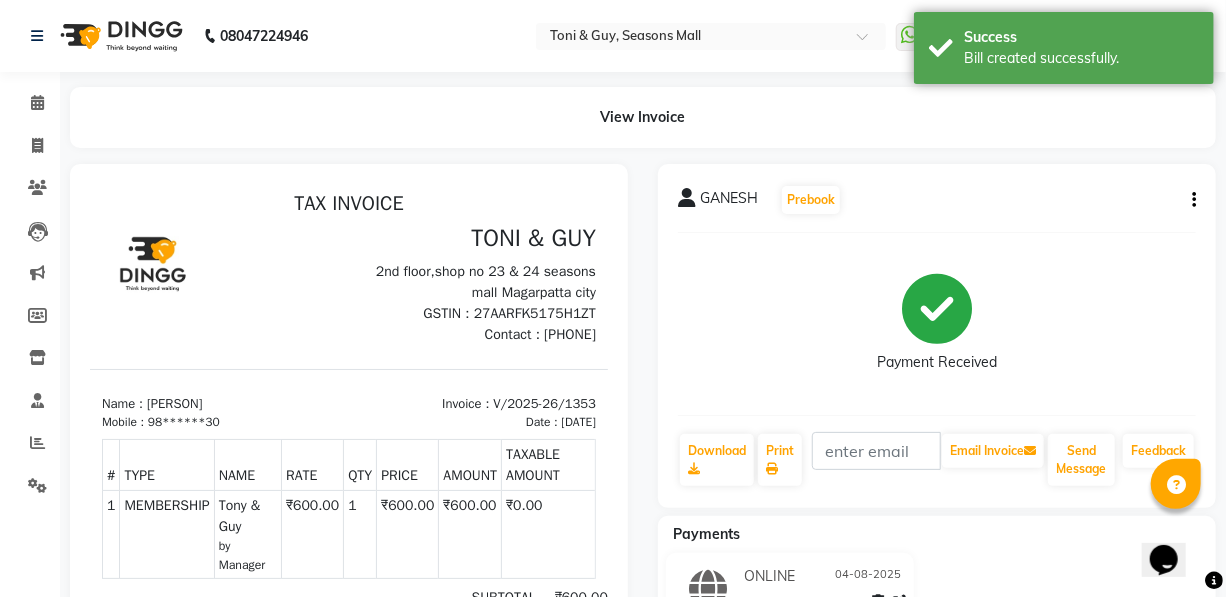 click 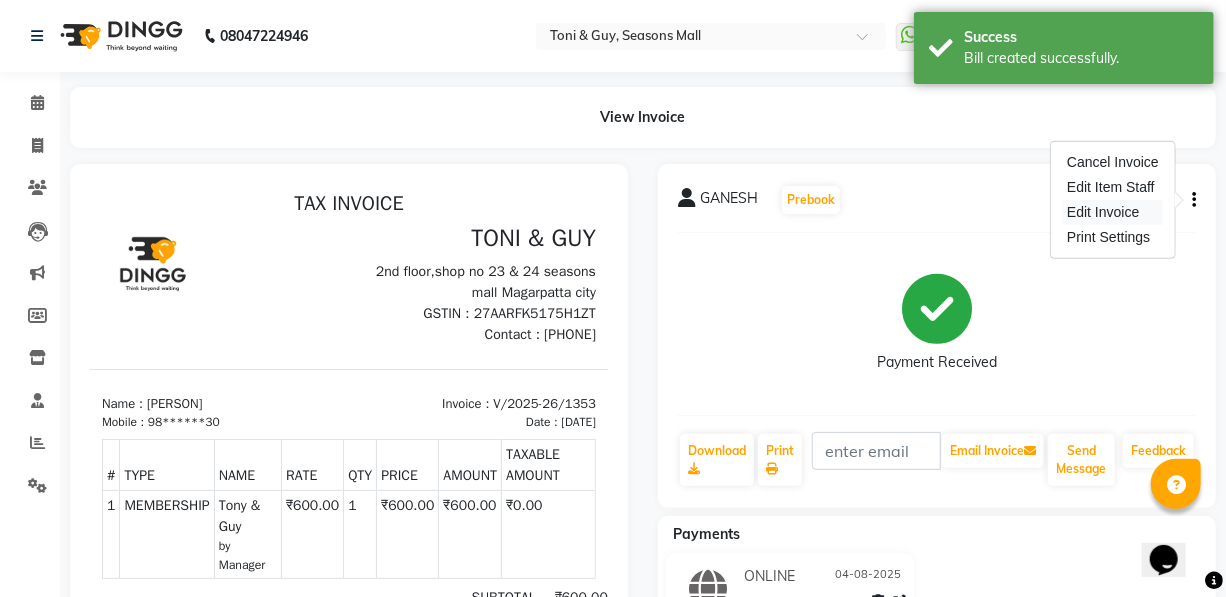 click on "Edit Invoice" at bounding box center (1113, 212) 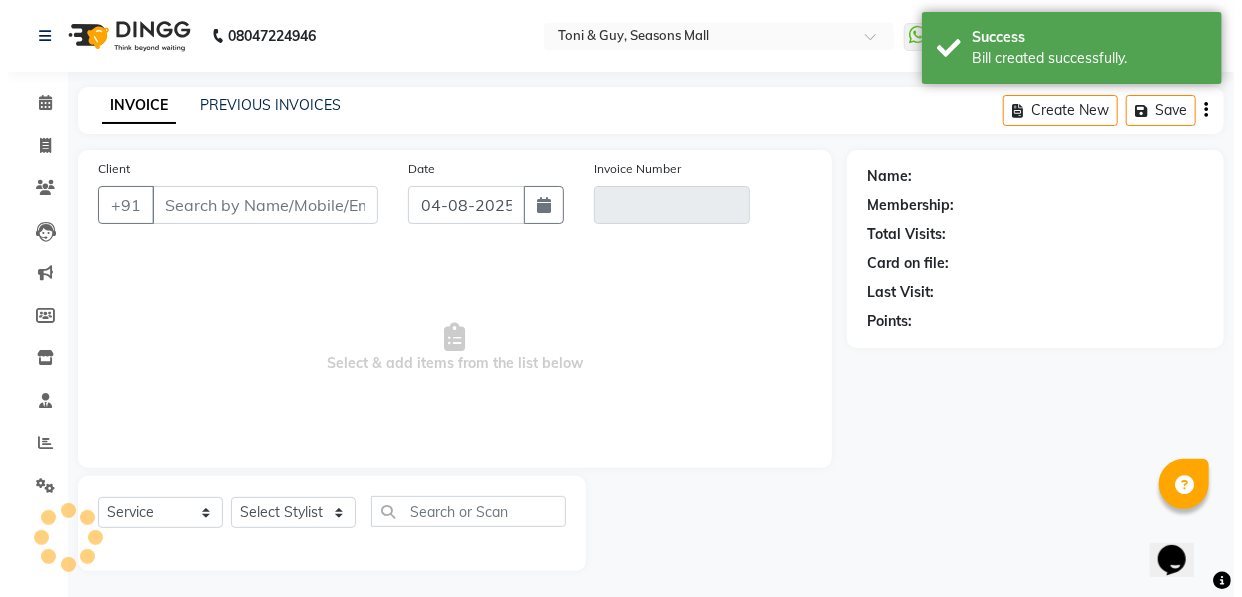 scroll, scrollTop: 4, scrollLeft: 0, axis: vertical 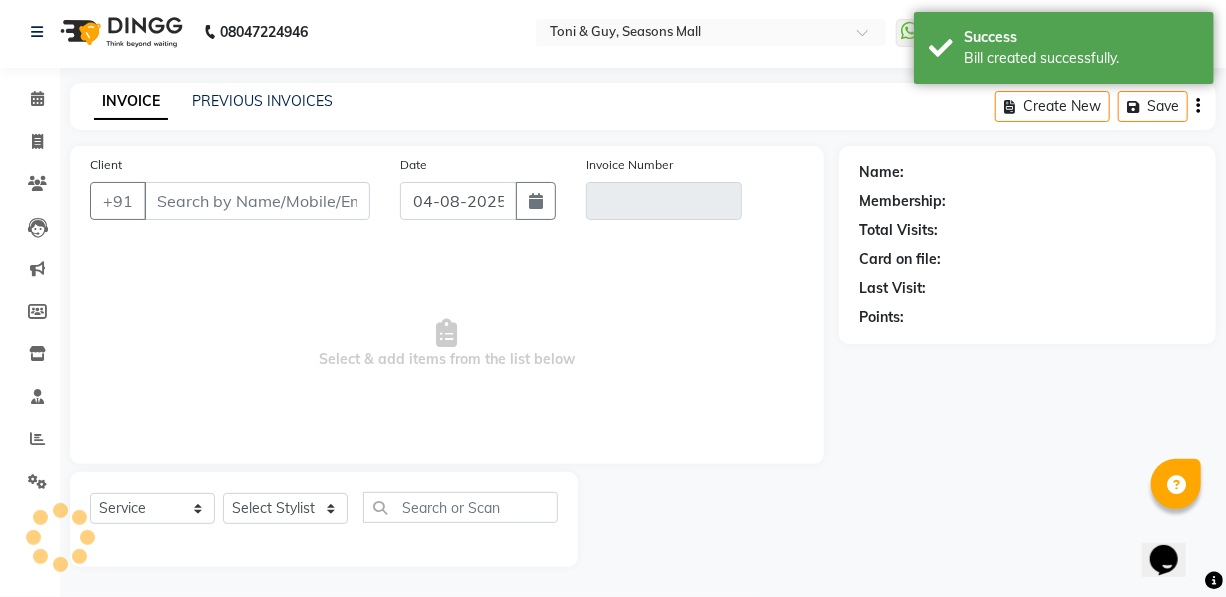 type on "98******30" 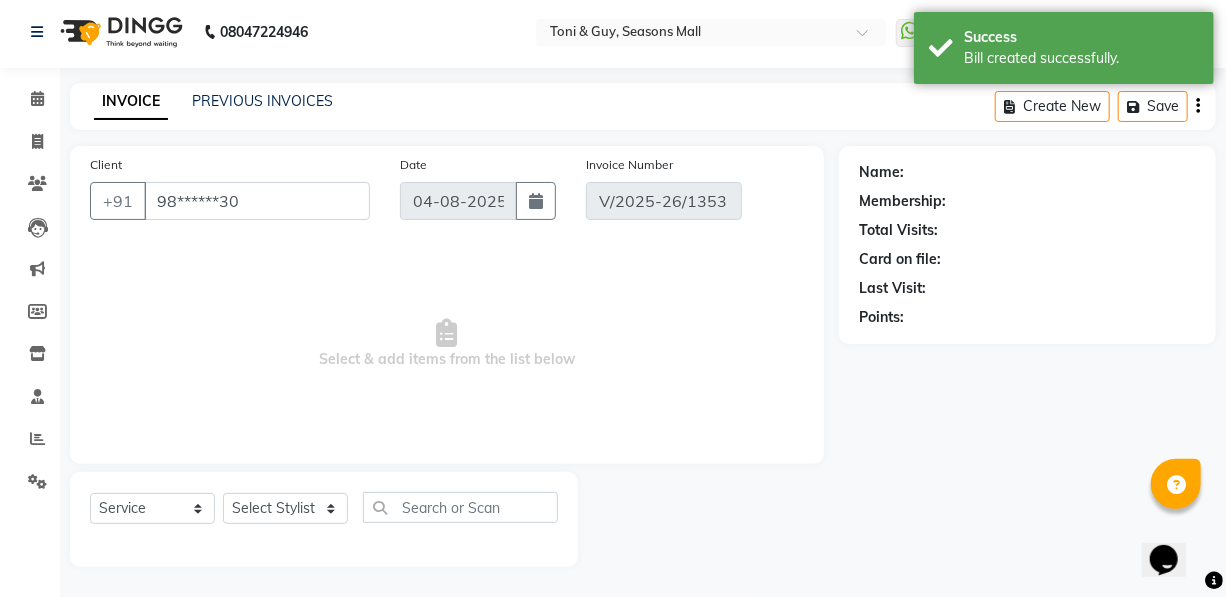 select on "select" 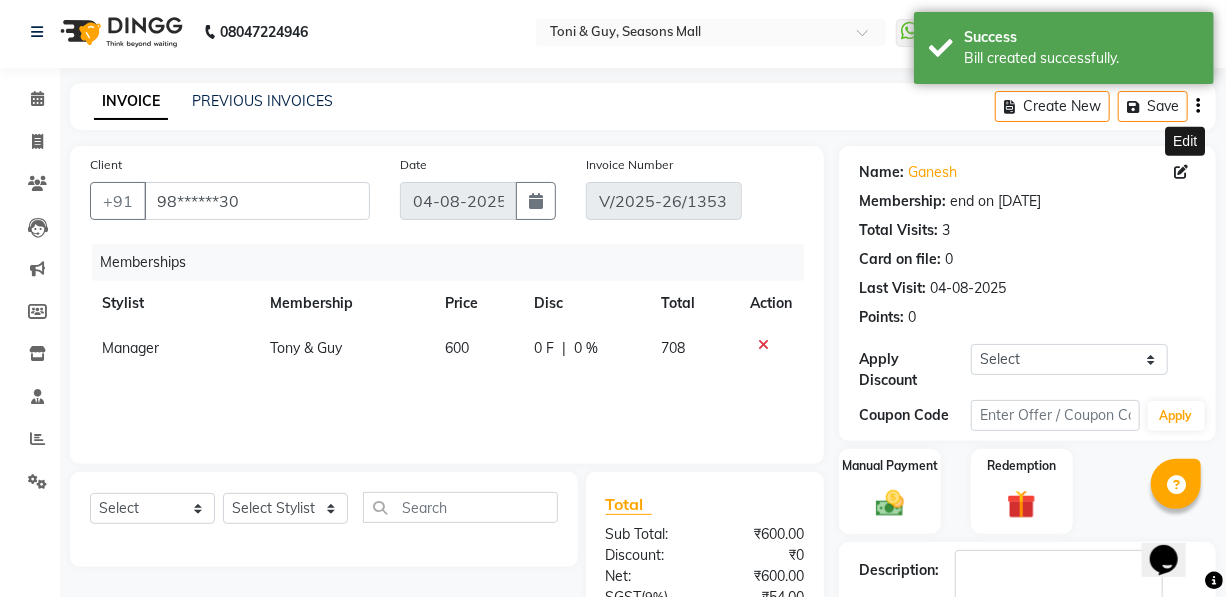 click 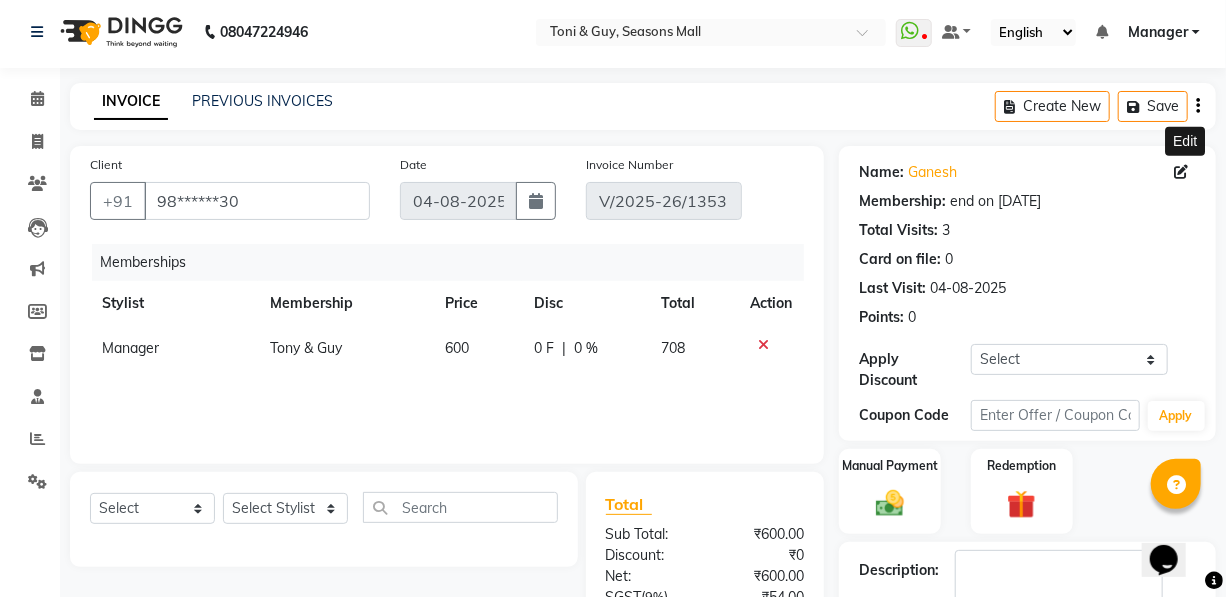 select on "22" 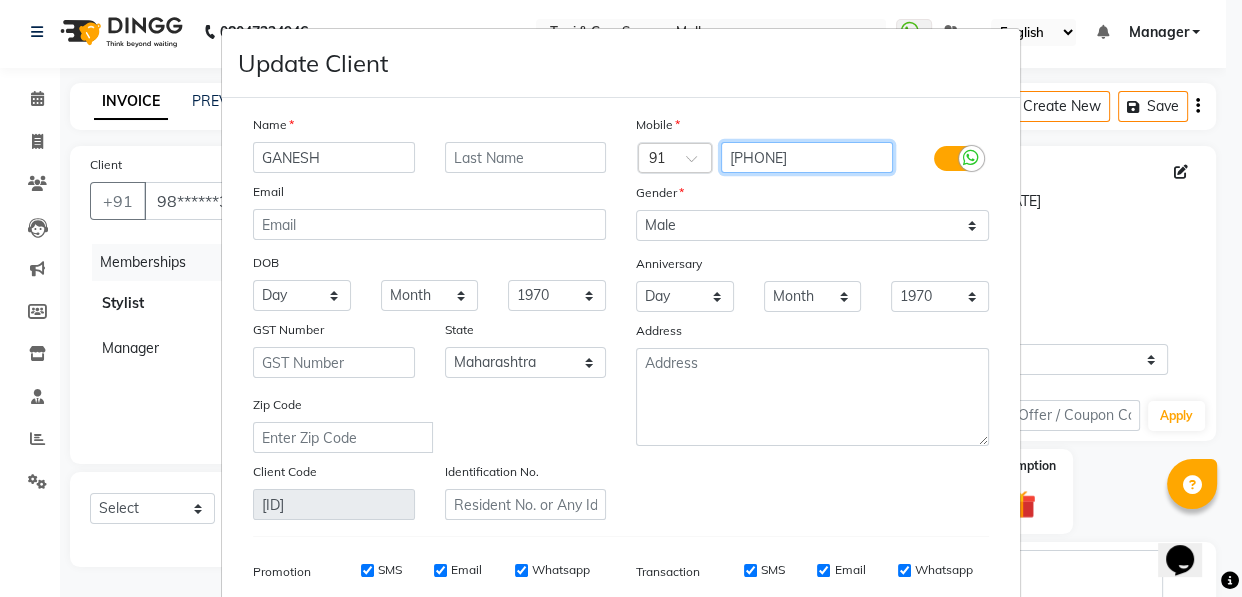 drag, startPoint x: 718, startPoint y: 158, endPoint x: 840, endPoint y: 154, distance: 122.06556 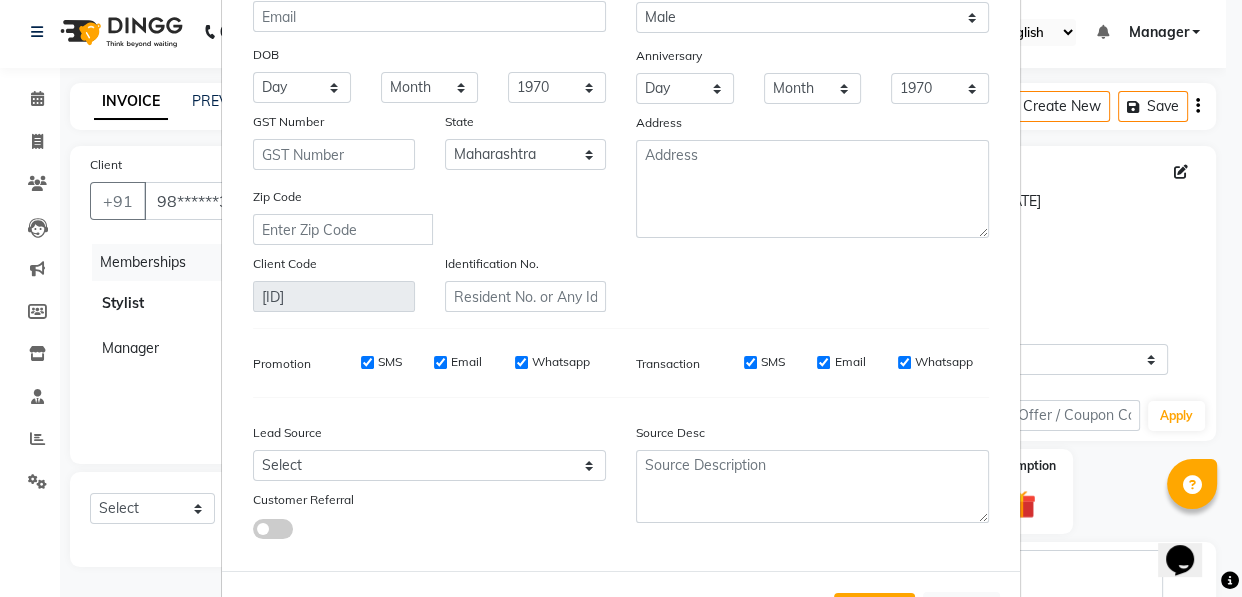 scroll, scrollTop: 296, scrollLeft: 0, axis: vertical 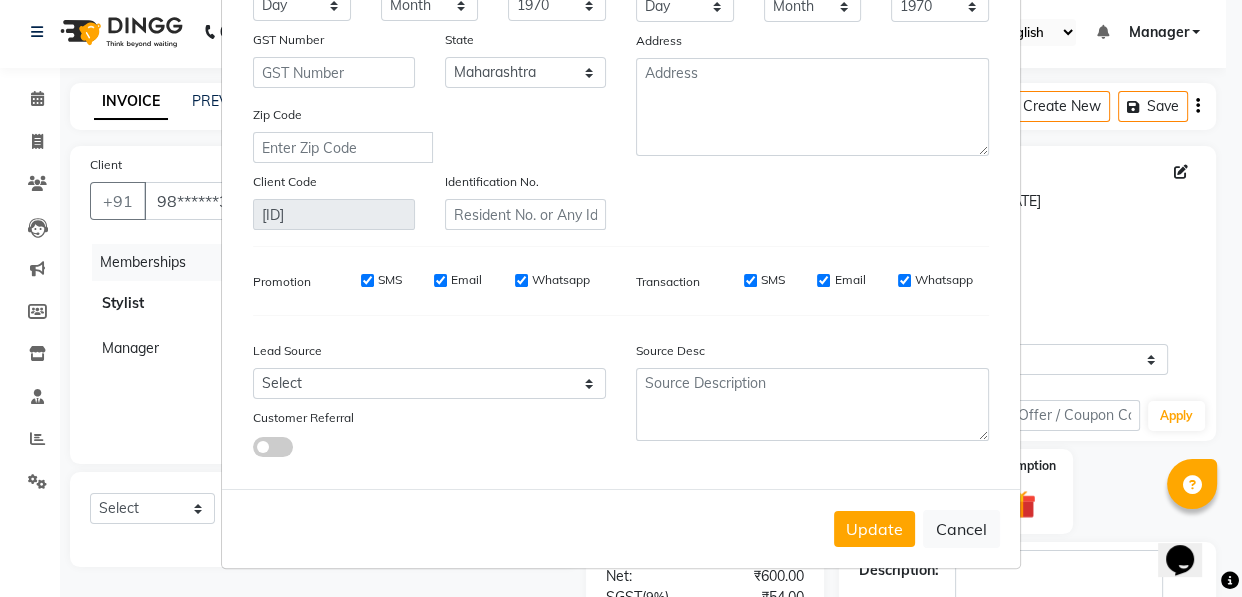 click on "Update Client Name [PERSON] Email DOB Day 01 02 03 04 05 06 07 08 09 10 11 12 13 14 15 16 17 18 19 20 21 22 23 24 25 26 27 28 29 30 31 Month January February March April May June July August September October November December 1940 1941 1942 1943 1944 1945 1946 1947 1948 1949 1950 1951 1952 1953 1954 1955 1956 1957 1958 1959 1960 1961 1962 1963 1964 1965 1966 1967 1968 1969 1970 1971 1972 1973 1974 1975 1976 1977 1978 1979 1980 1981 1982 1983 1984 1985 1986 1987 1988 1989 1990 1991 1992 1993 1994 1995 1996 1997 1998 1999 2000 2001 2002 2003 2004 2005 2006 2007 2008 2009 2010 2011 2012 2013 2014 2015 2016 2017 2018 2019 2020 2021 2022 2023 2024 GST Number State Select Andaman and Nicobar Islands Andhra Pradesh Arunachal Pradesh Assam Bihar Chandigarh Chhattisgarh Dadra and Nagar Haveli Daman and Diu Delhi Goa Gujarat Haryana Himachal Pradesh Jammu and Kashmir Jharkhand Karnataka Kerala Lakshadweep Madhya Pradesh Maharashtra Manipur Meghalaya Mizoram Nagaland Odisha Pondicherry Punjab Rajasthan Sikkim Tamil Nadu" at bounding box center (621, 298) 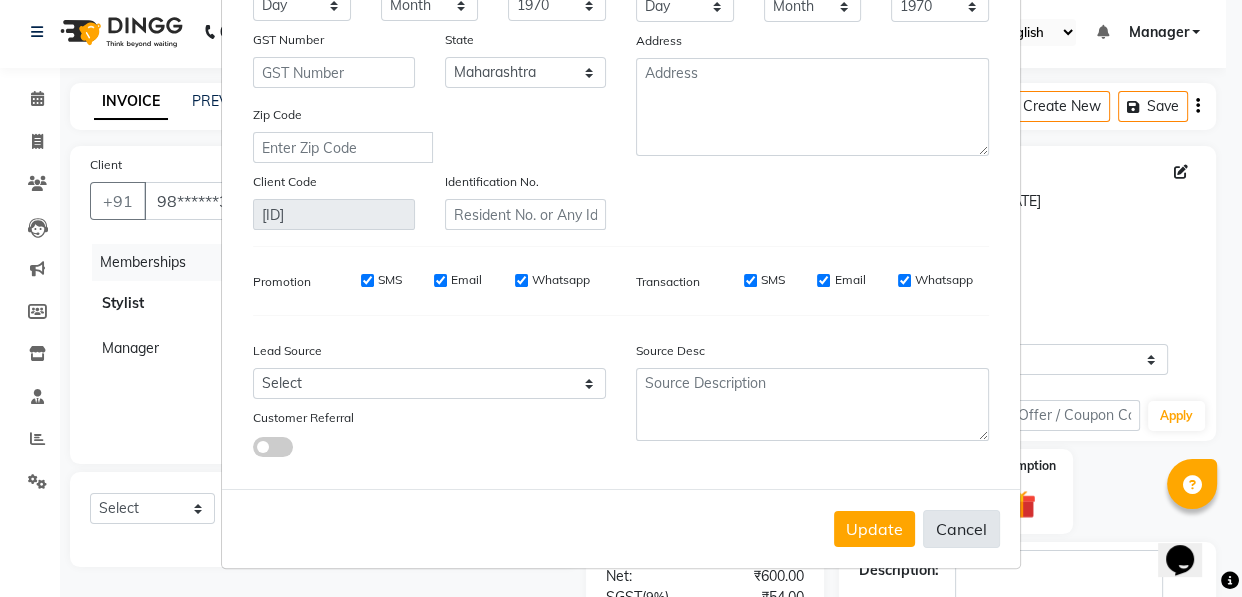 click on "Cancel" at bounding box center (961, 529) 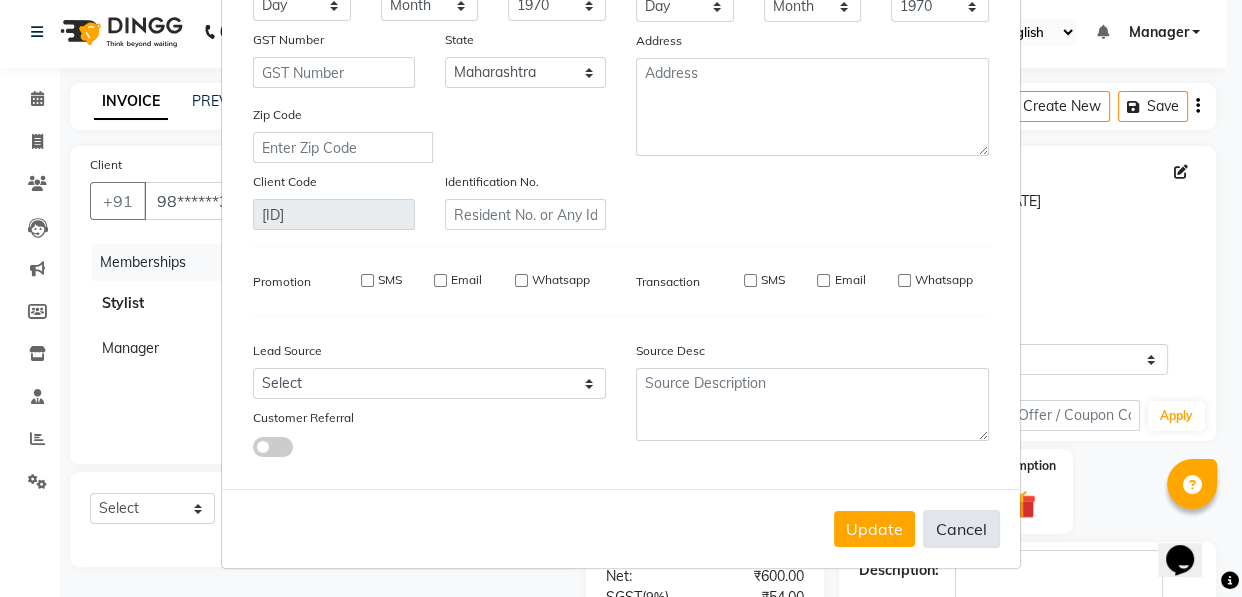 type 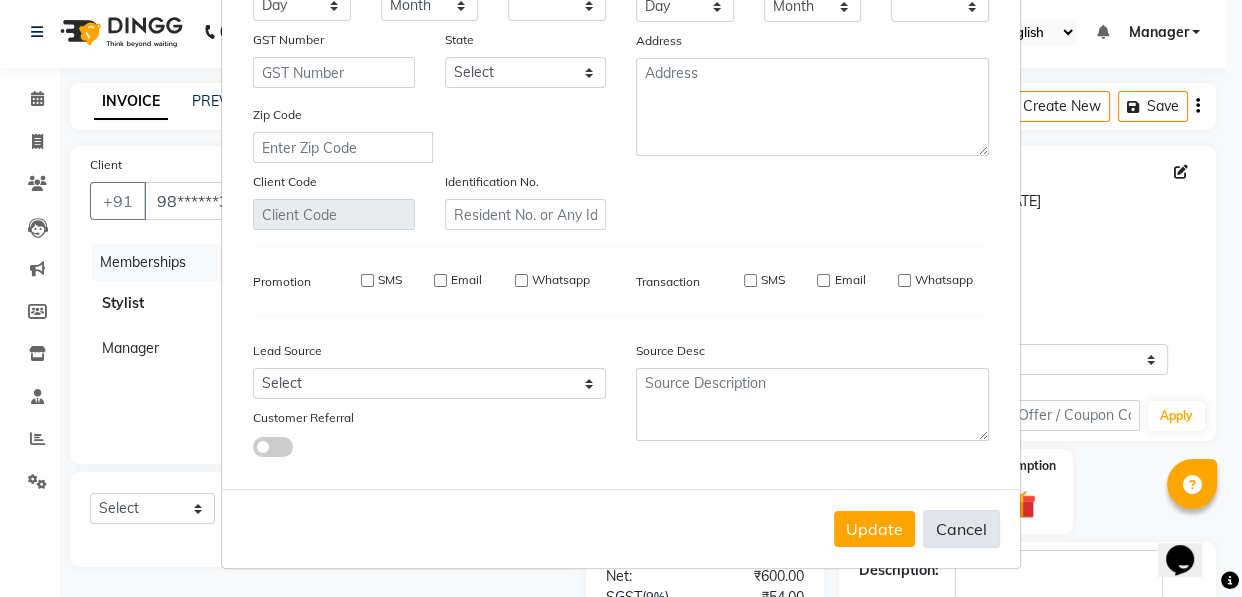 checkbox on "false" 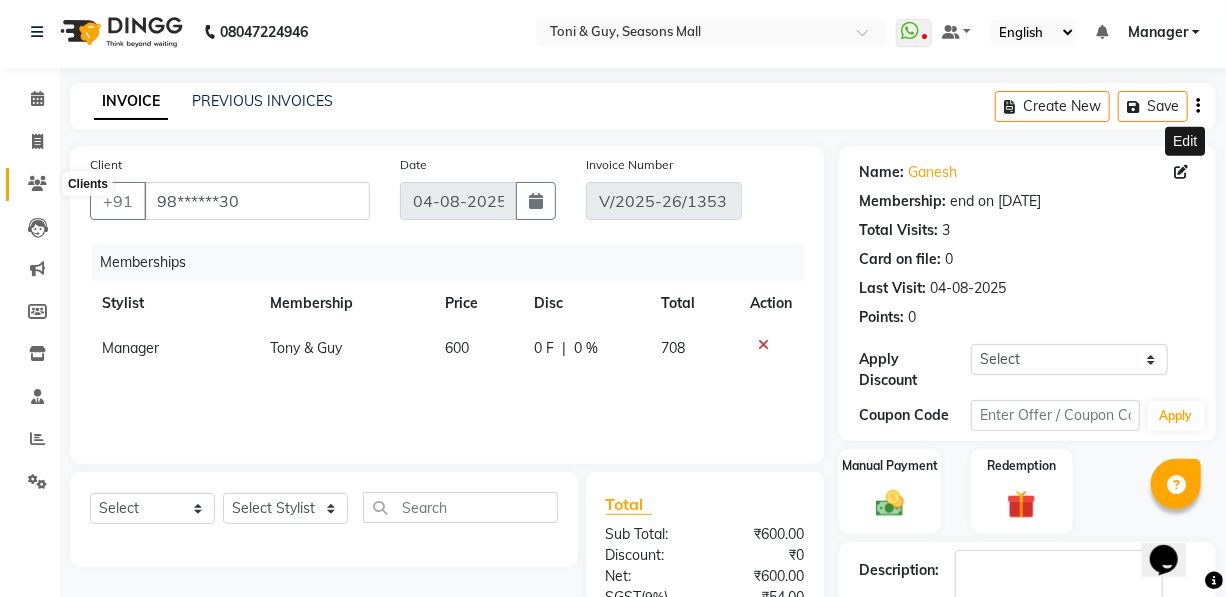 click 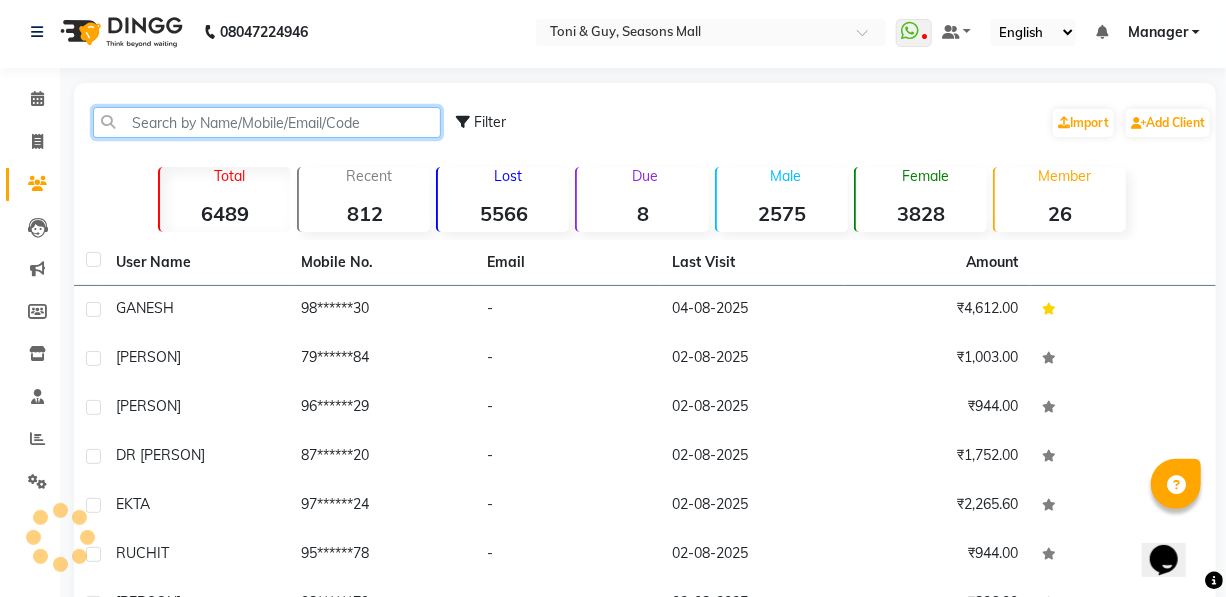 click 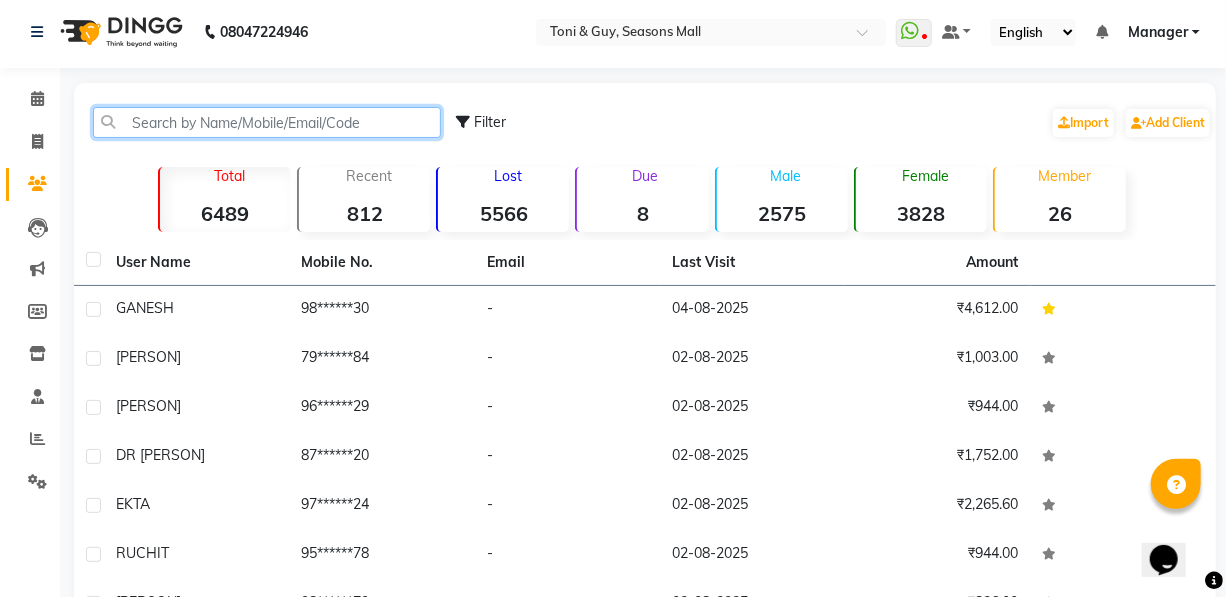 paste on "[PHONE]" 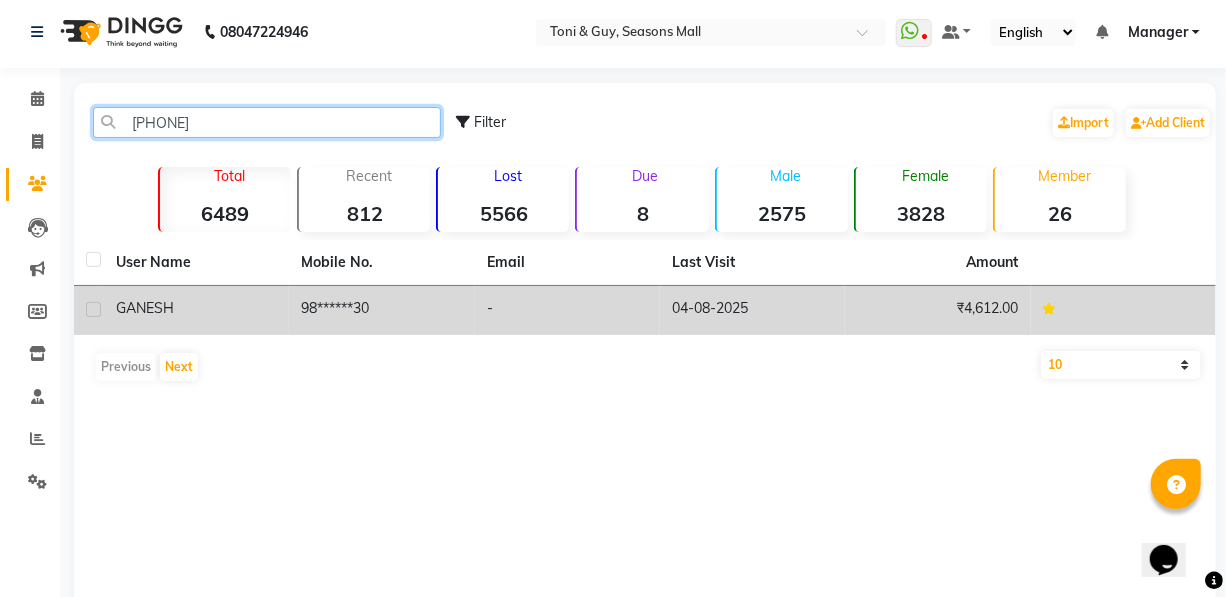 type on "[PHONE]" 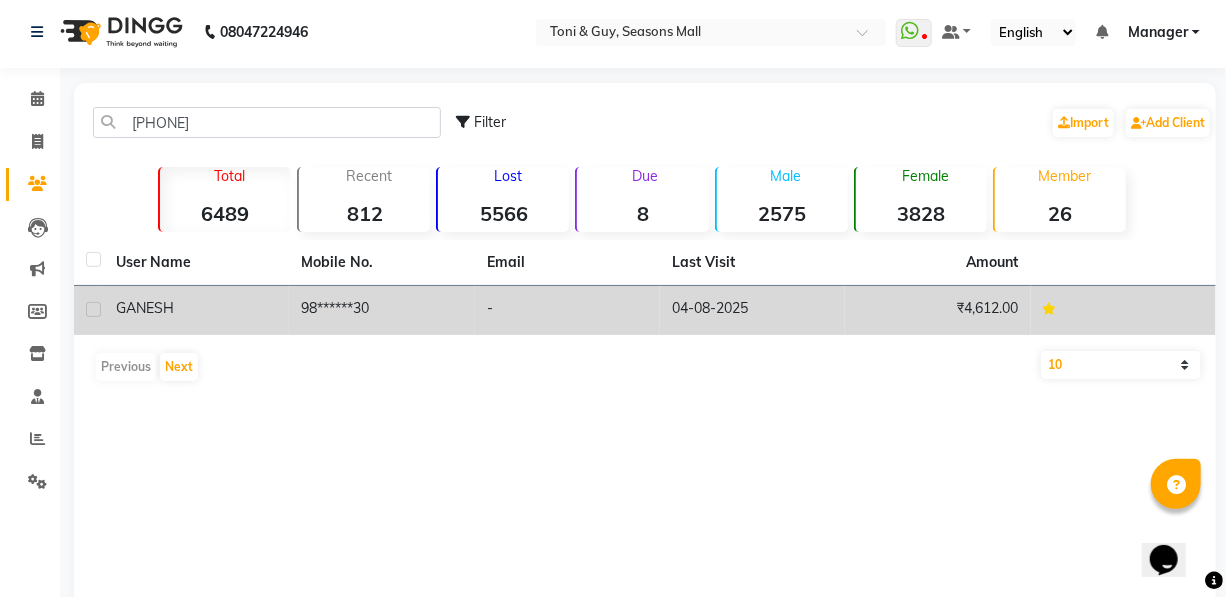 click on "98******30" 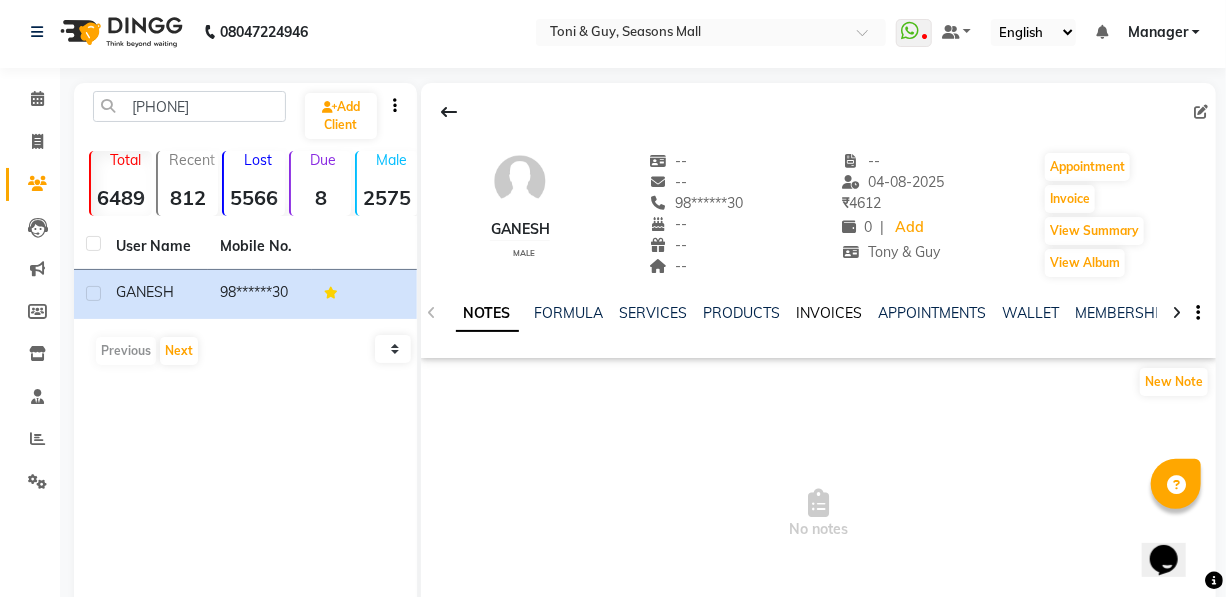 click on "INVOICES" 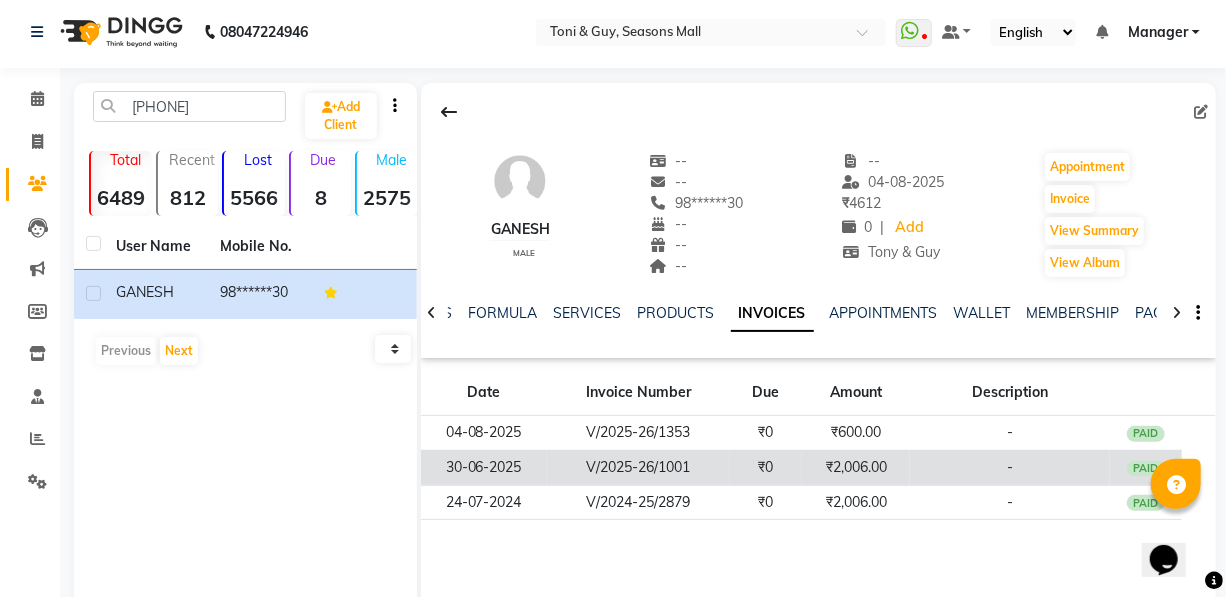 click on "₹0" 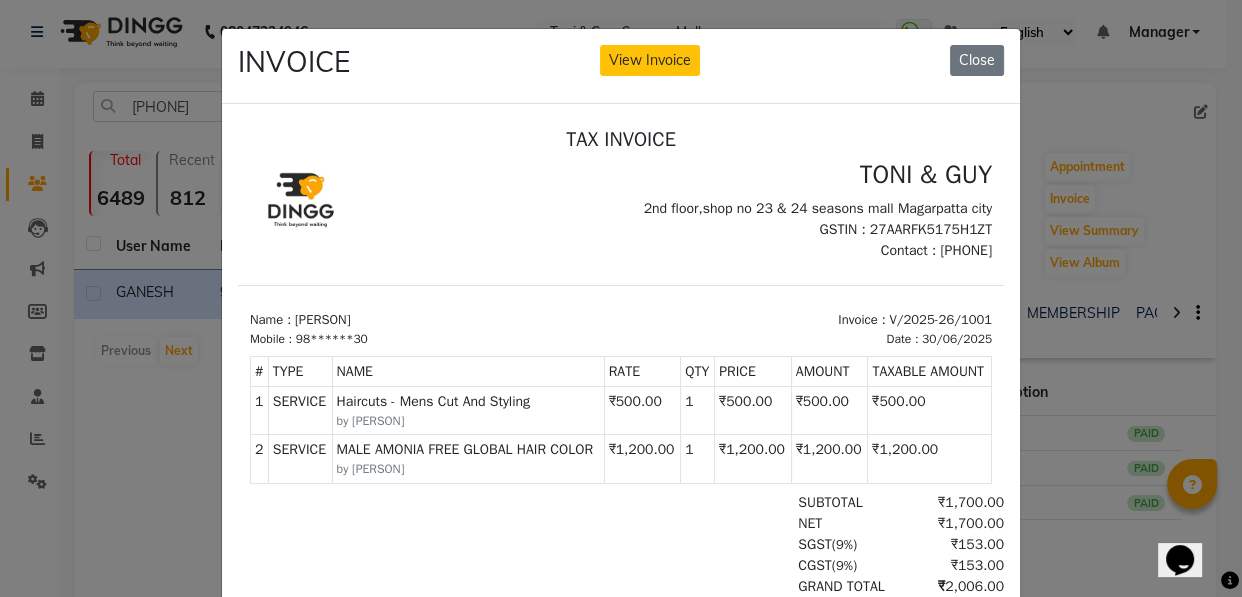 scroll, scrollTop: 15, scrollLeft: 0, axis: vertical 